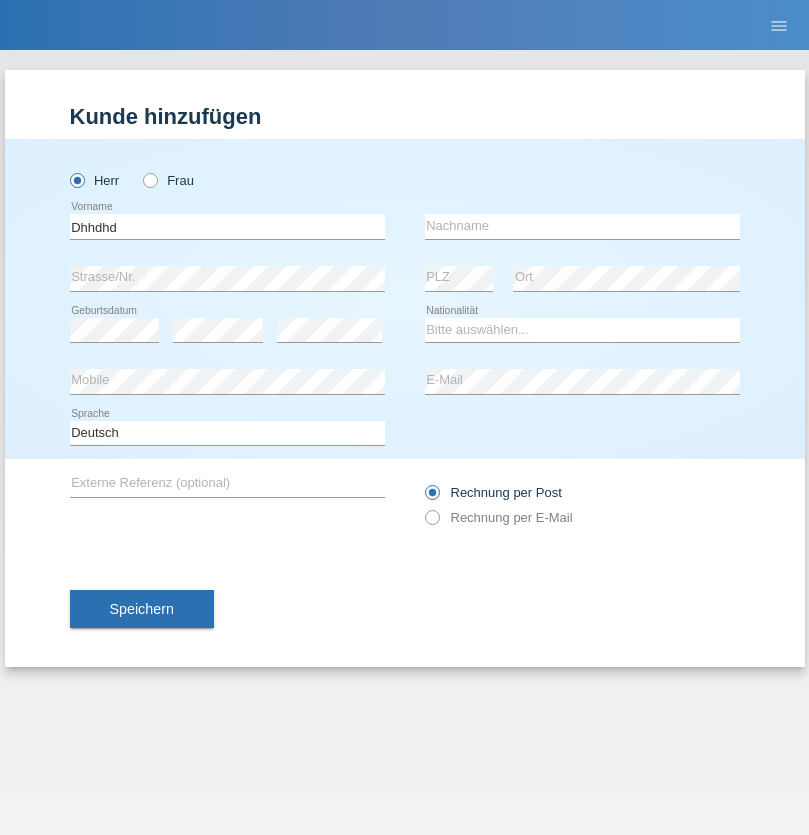 scroll, scrollTop: 0, scrollLeft: 0, axis: both 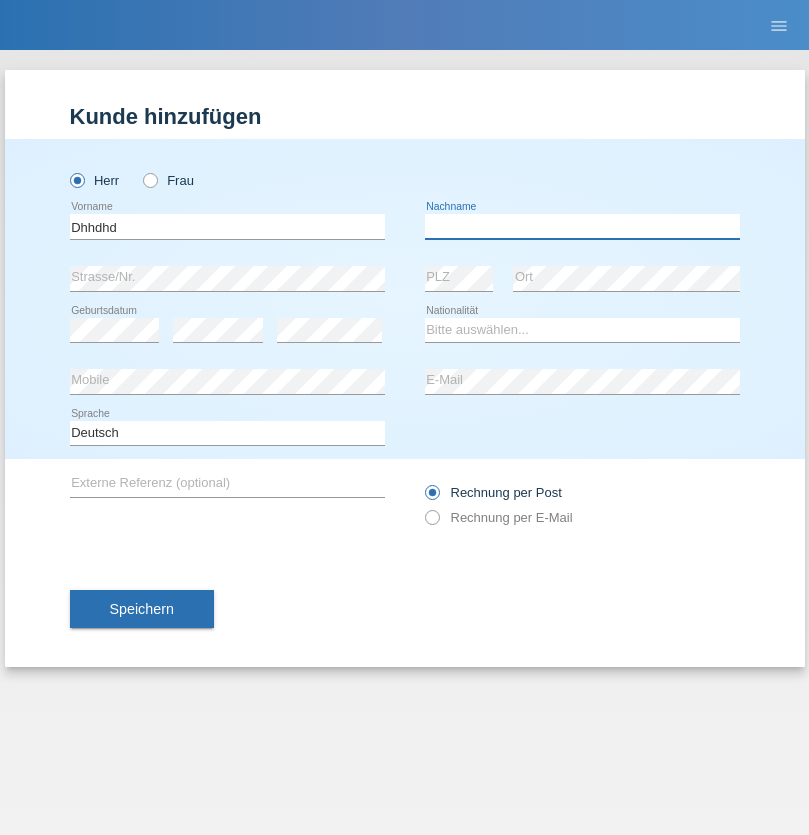 click at bounding box center (582, 226) 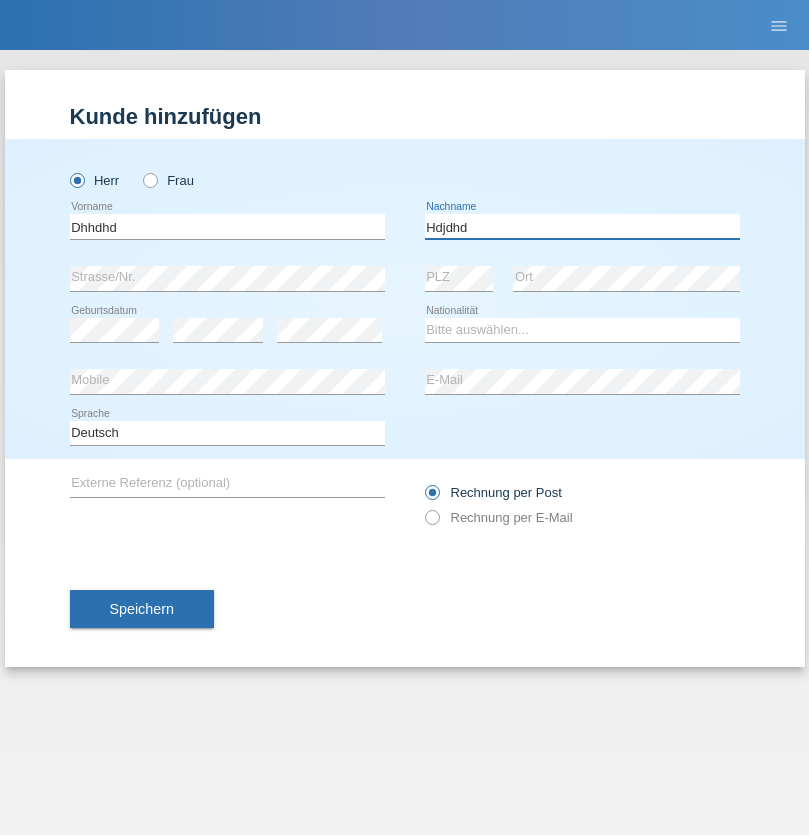 type on "Hdjdhd" 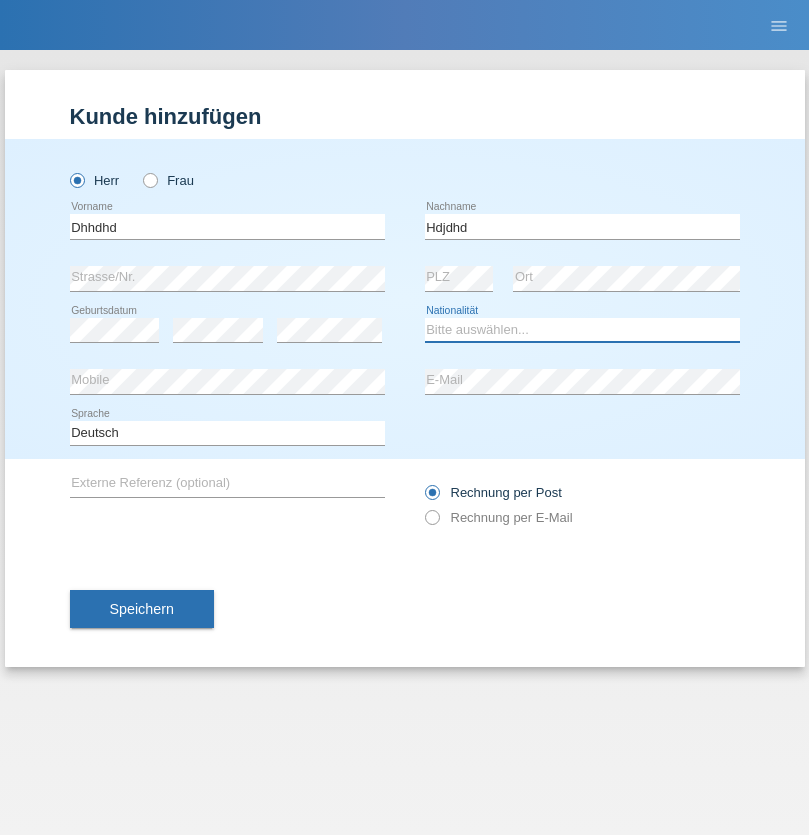 select on "CH" 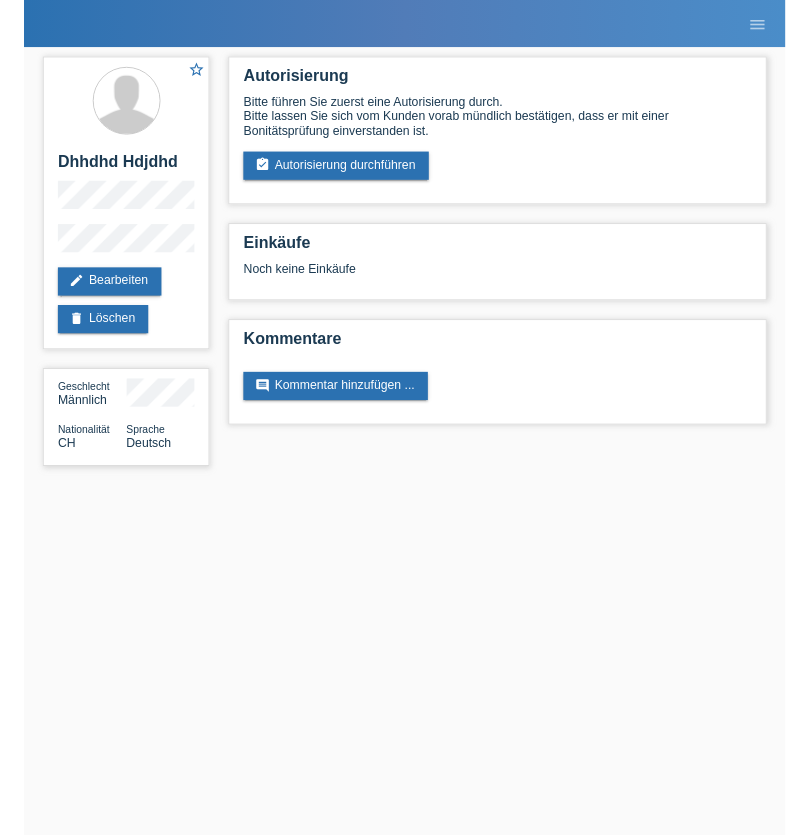 scroll, scrollTop: 0, scrollLeft: 0, axis: both 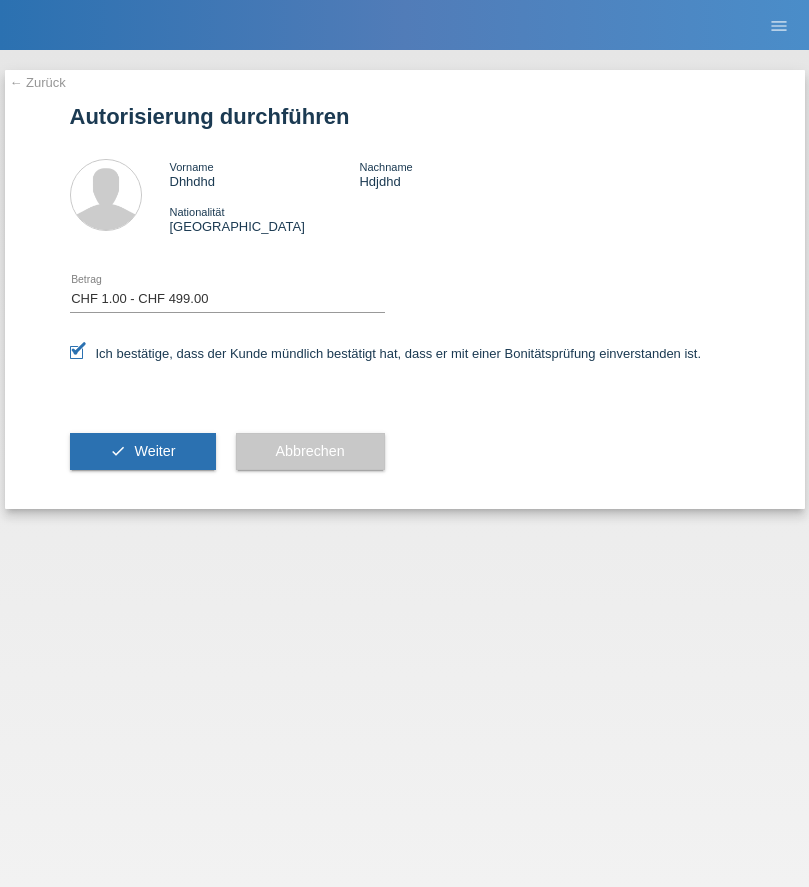 select on "1" 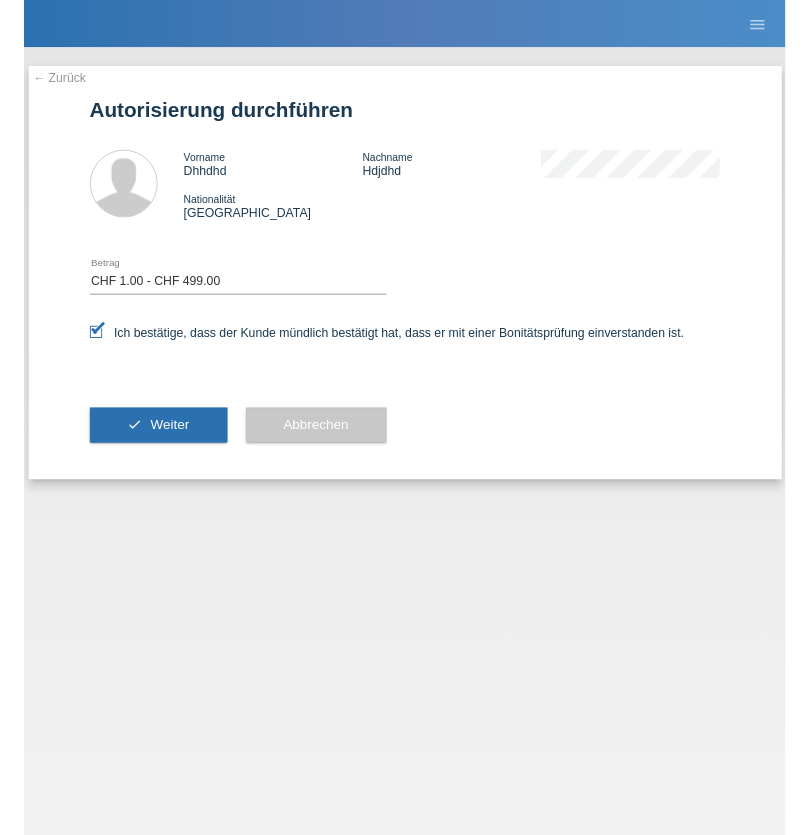 scroll, scrollTop: 0, scrollLeft: 0, axis: both 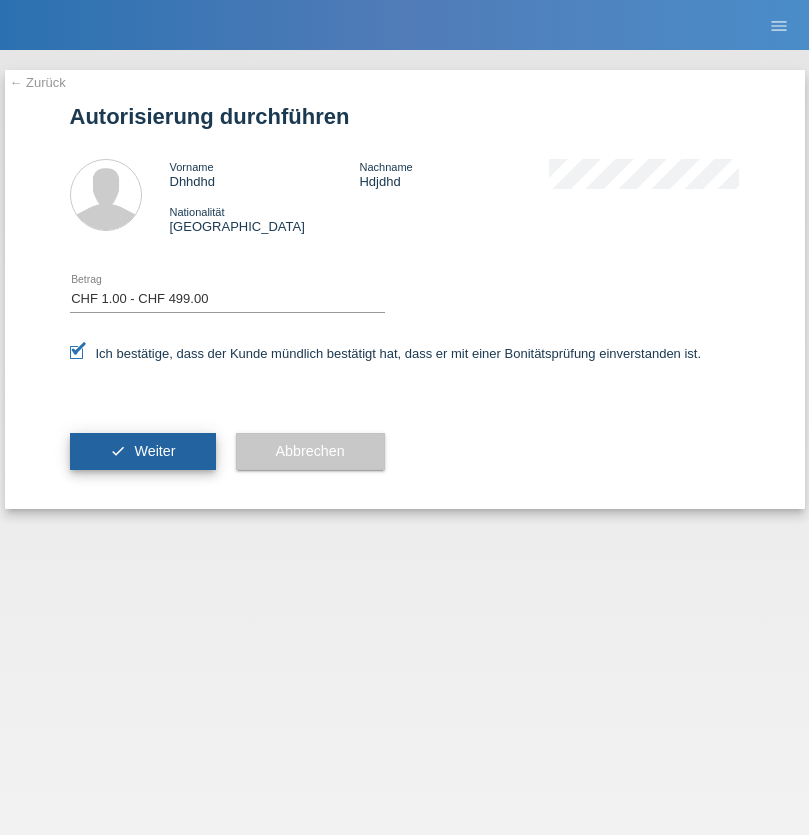 click on "Weiter" at bounding box center [154, 451] 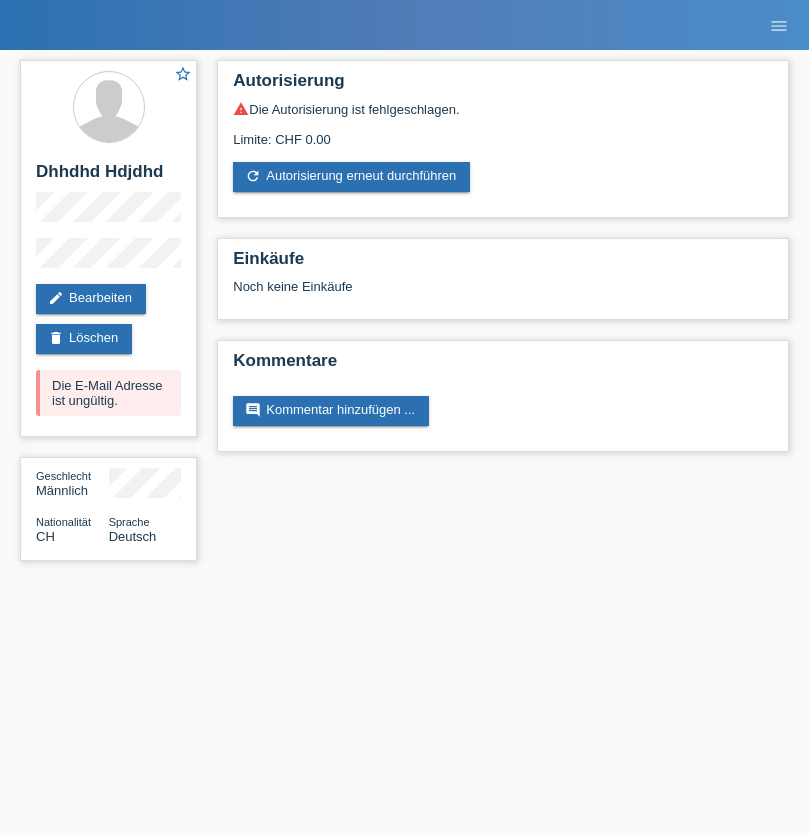 scroll, scrollTop: 0, scrollLeft: 0, axis: both 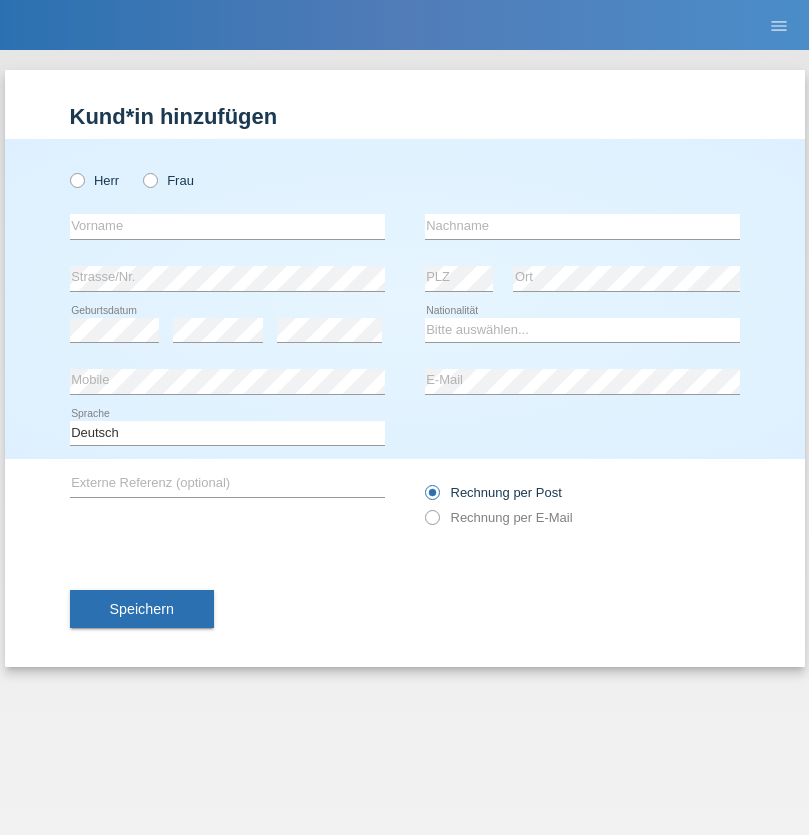 radio on "true" 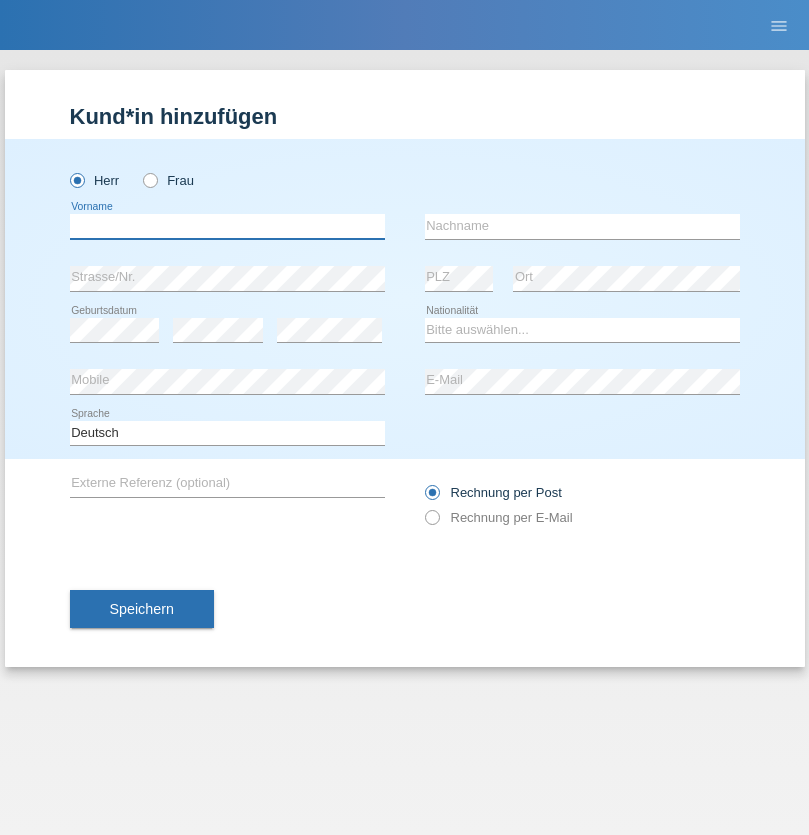 click at bounding box center (227, 226) 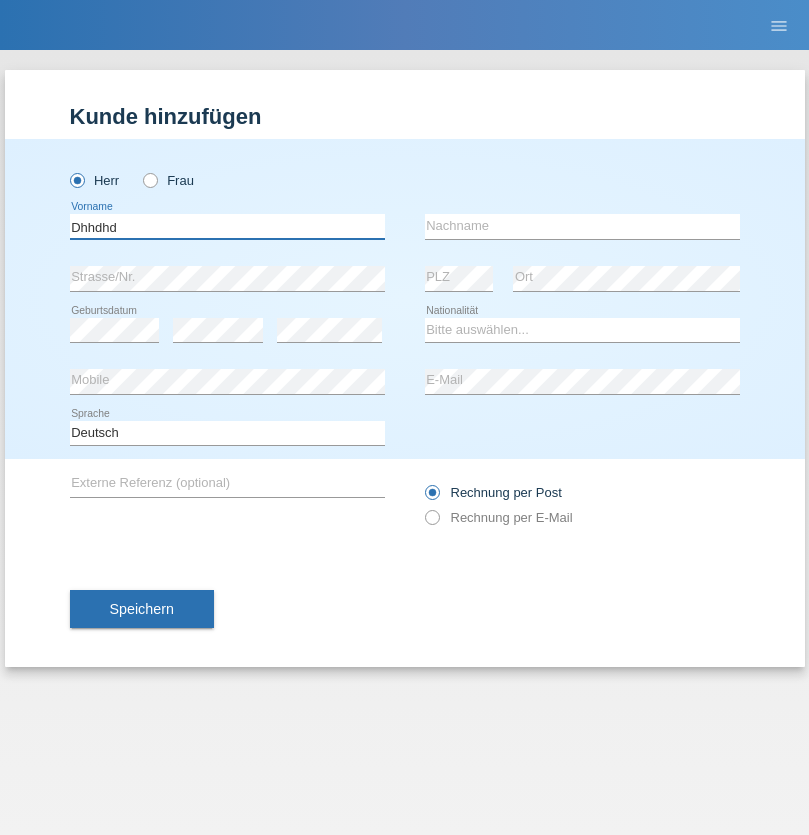 type on "Dhhdhd" 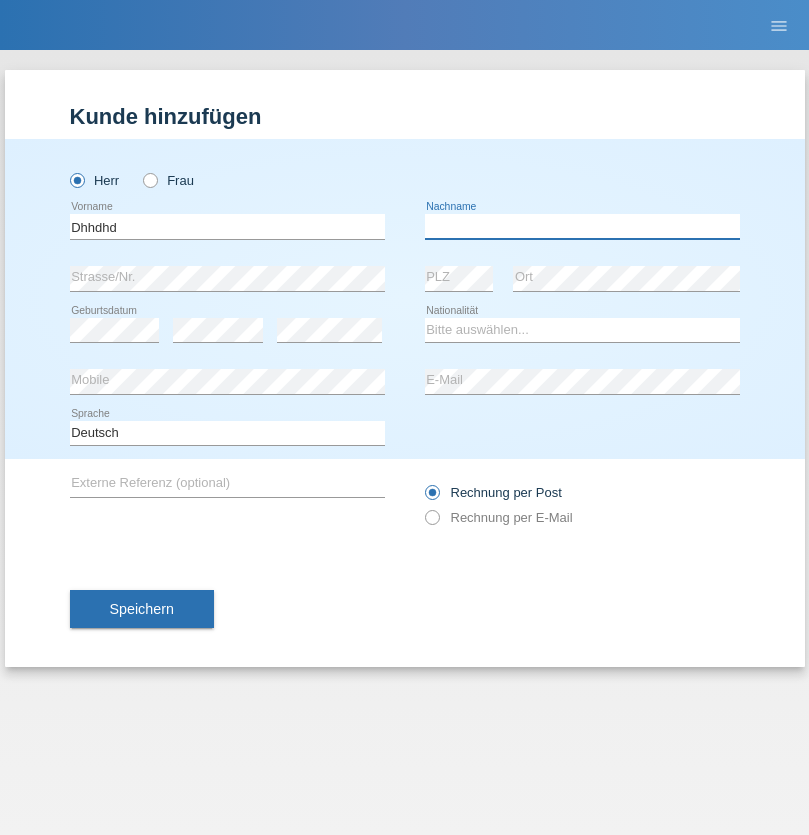 click at bounding box center (582, 226) 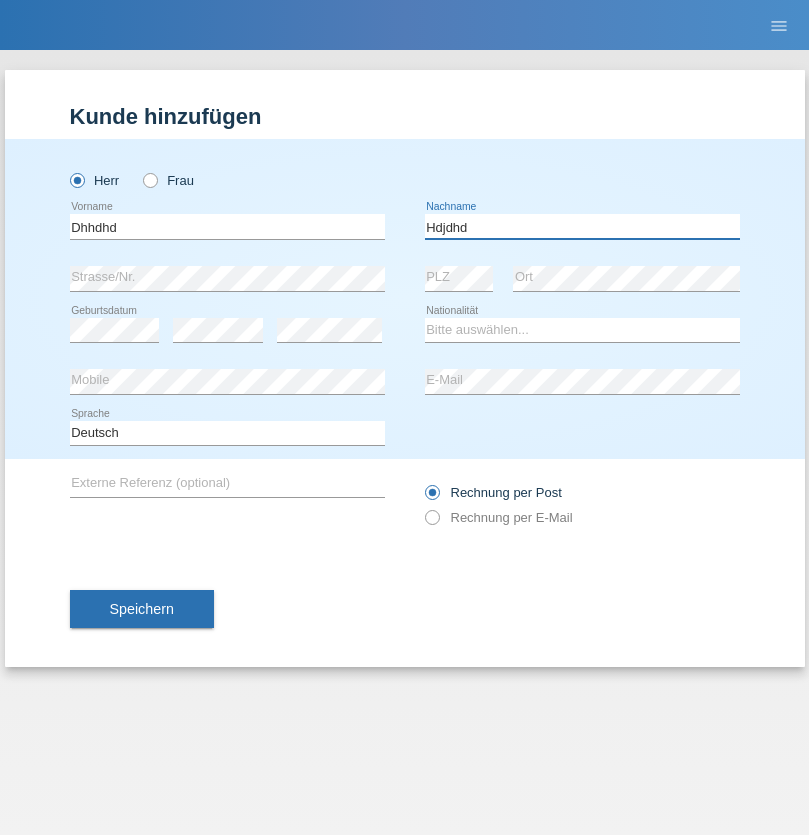 type on "Hdjdhd" 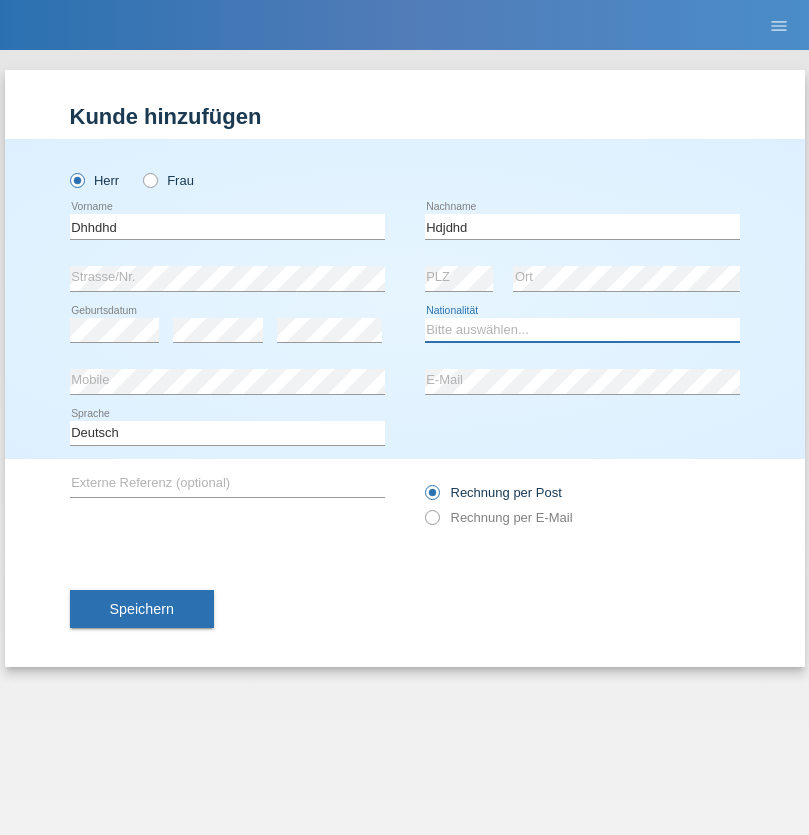 select on "CH" 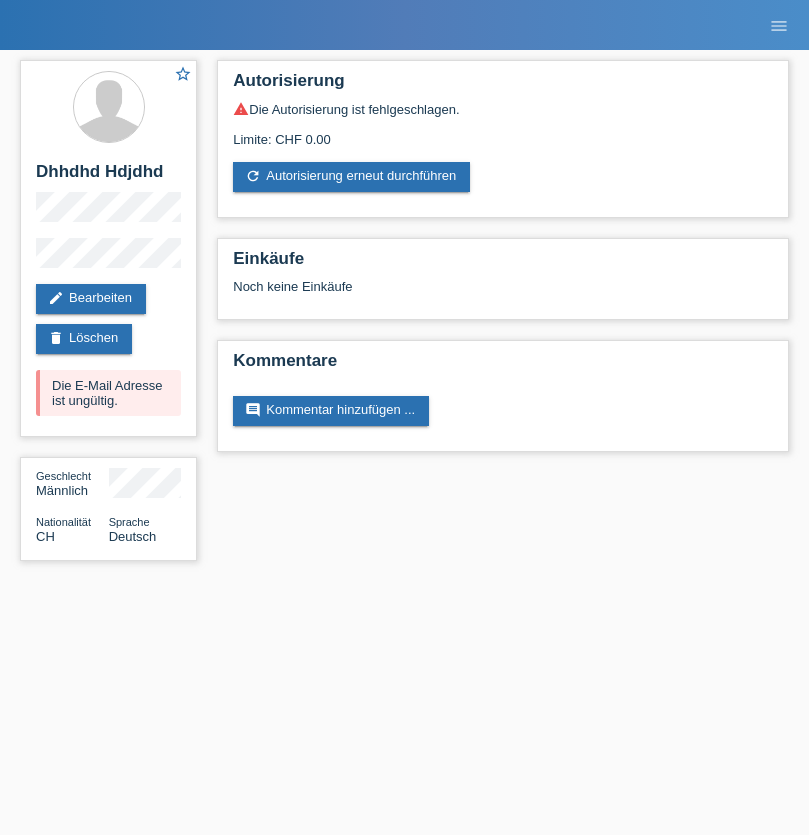 scroll, scrollTop: 0, scrollLeft: 0, axis: both 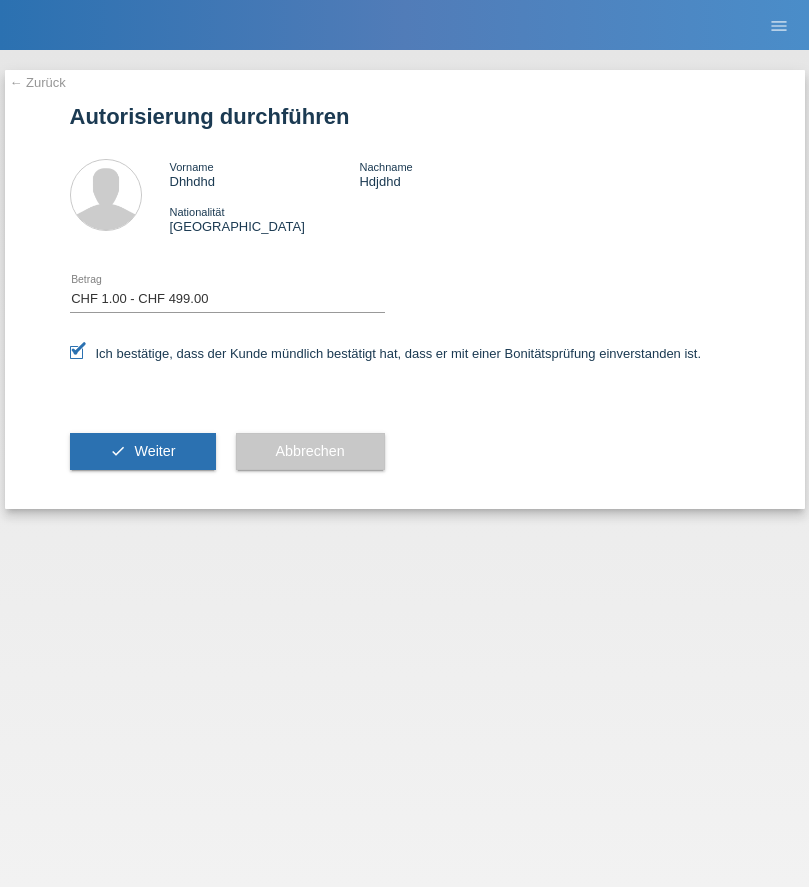 select on "1" 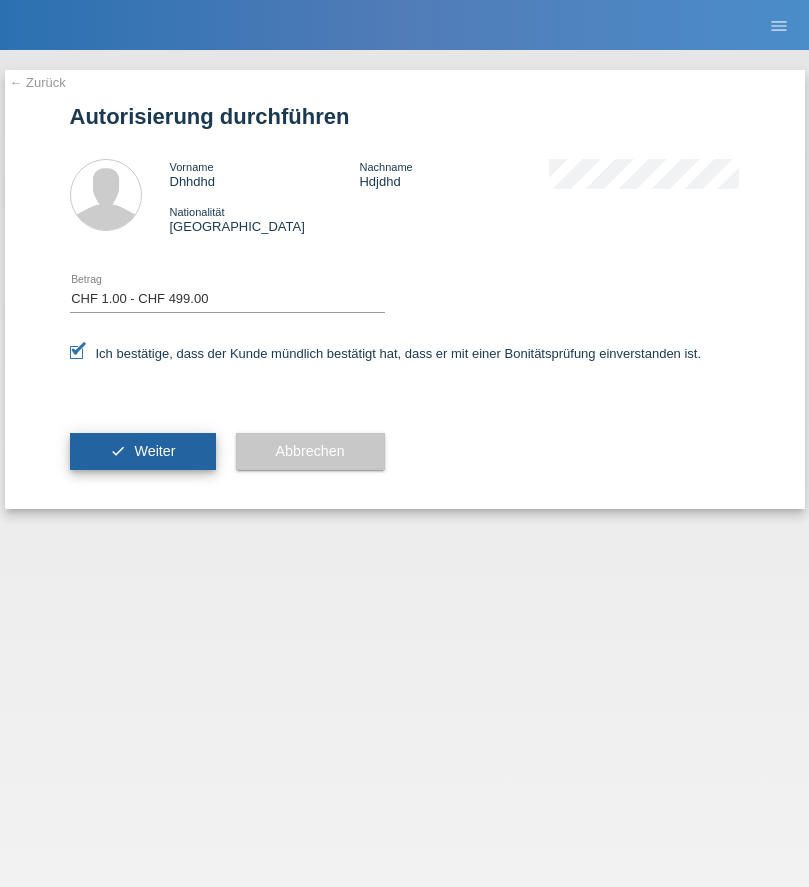 click on "Weiter" at bounding box center [154, 451] 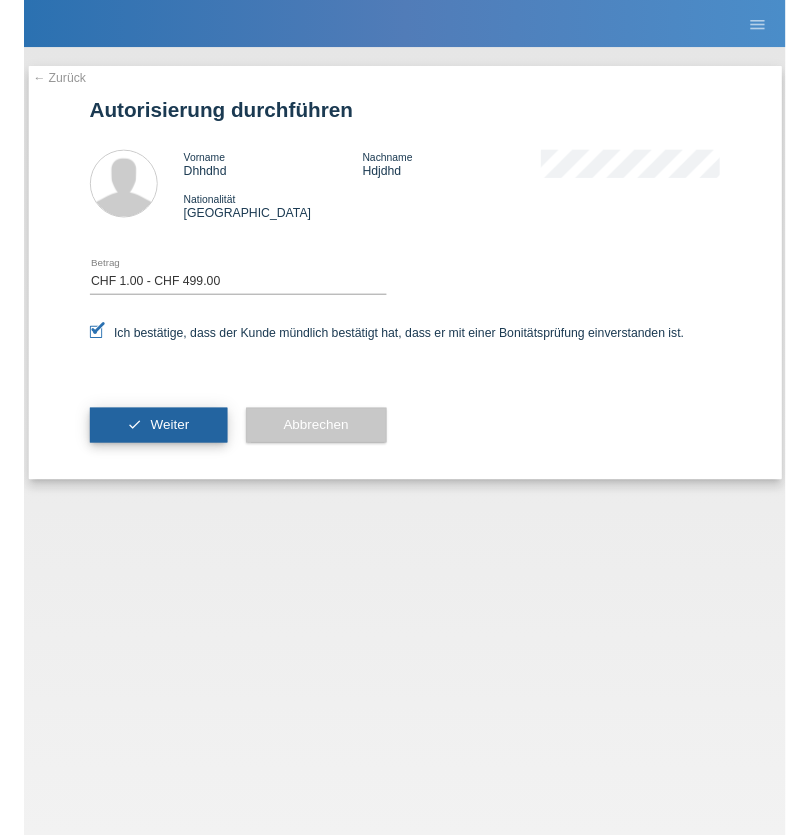 scroll, scrollTop: 0, scrollLeft: 0, axis: both 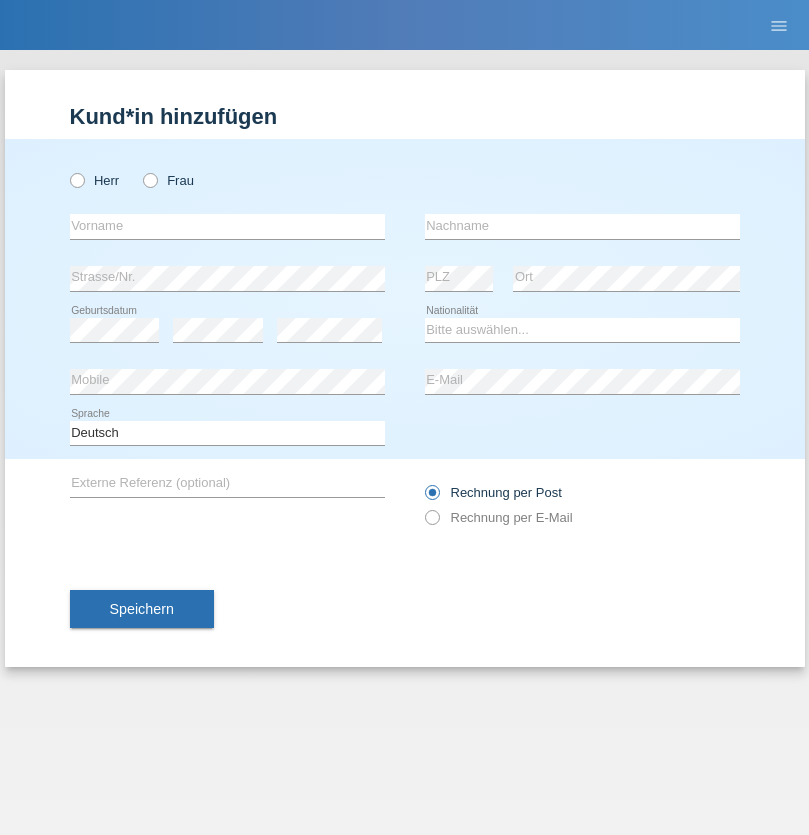 radio on "true" 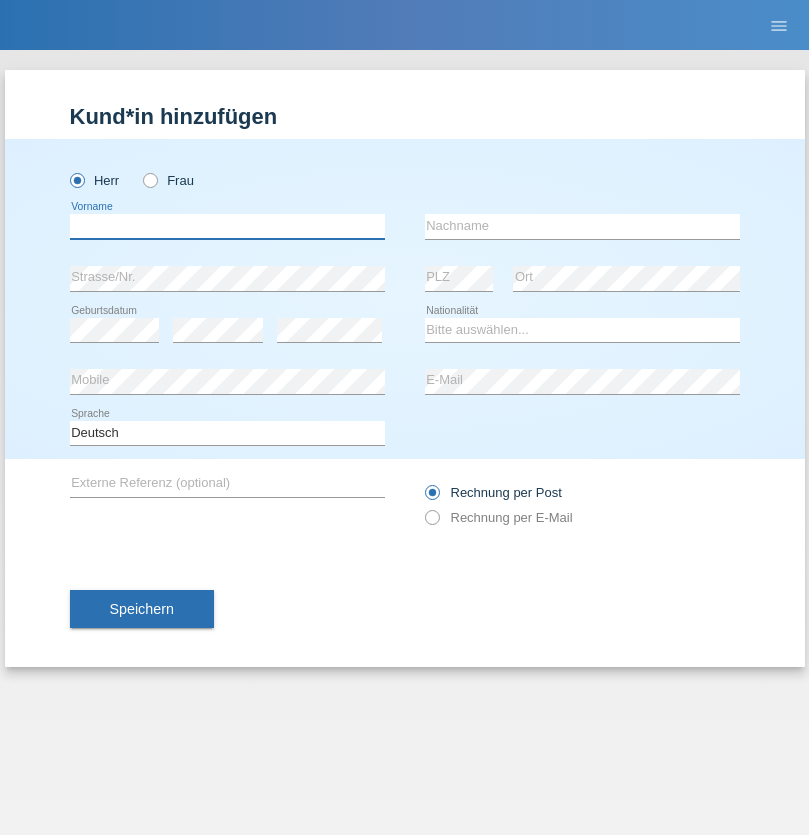 click at bounding box center (227, 226) 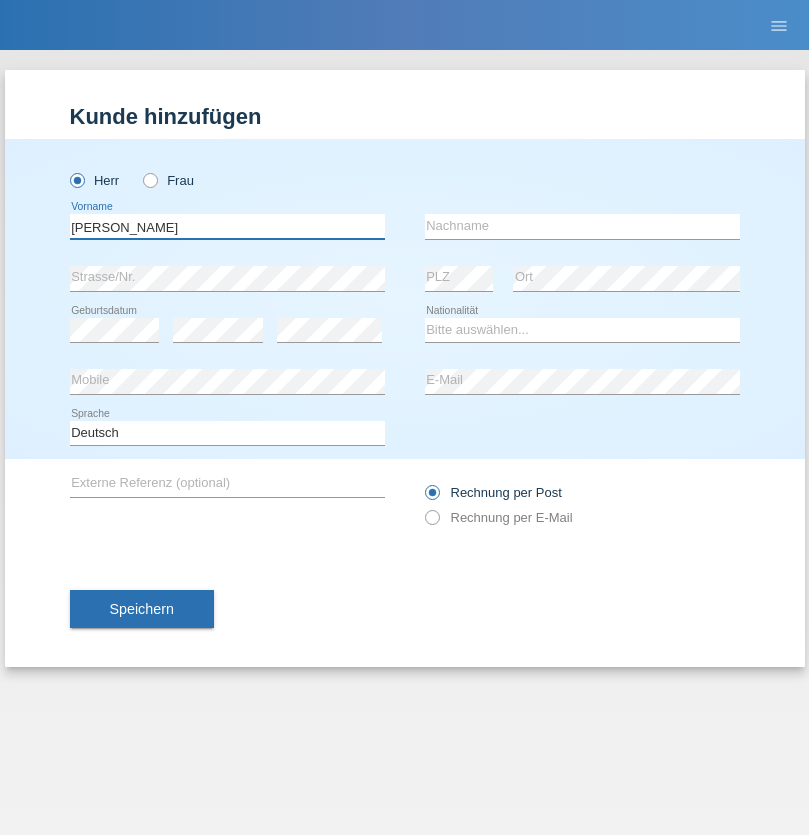 type on "Alex" 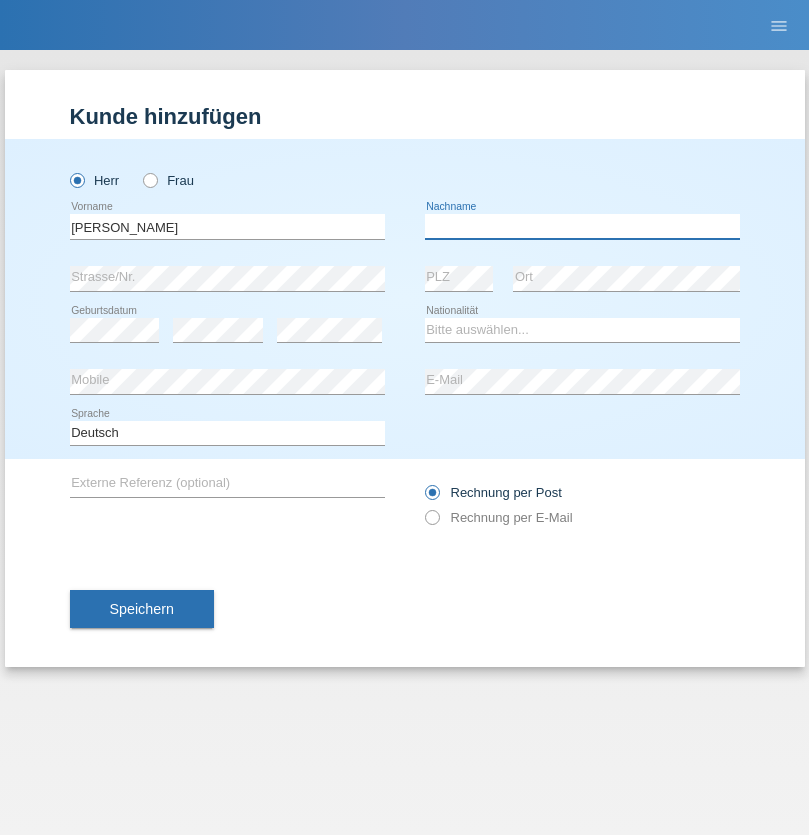 click at bounding box center [582, 226] 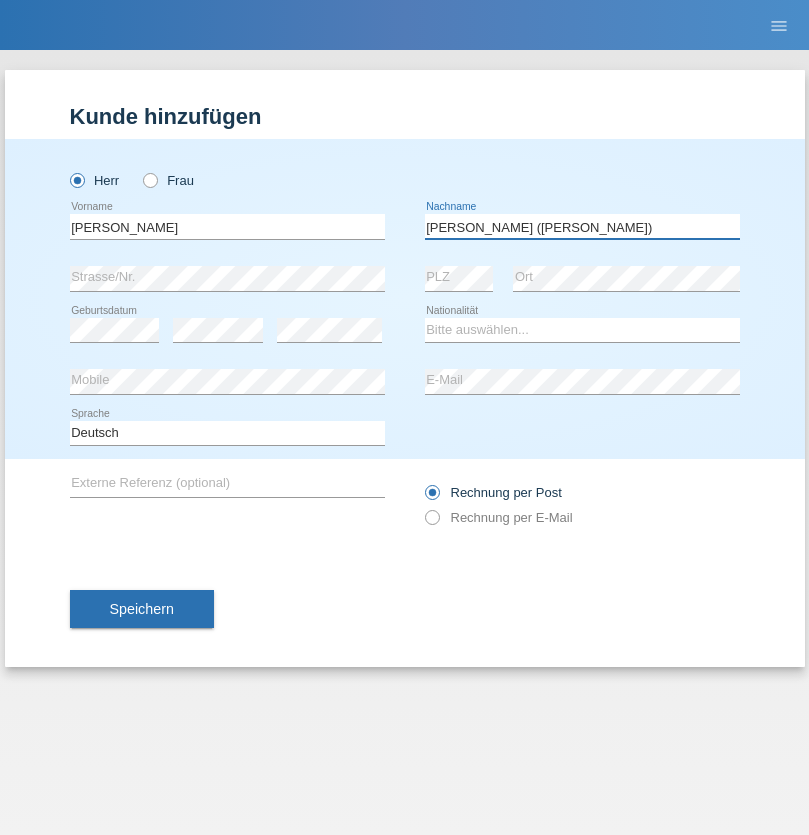 type on "A. Cassiano (Miriã)" 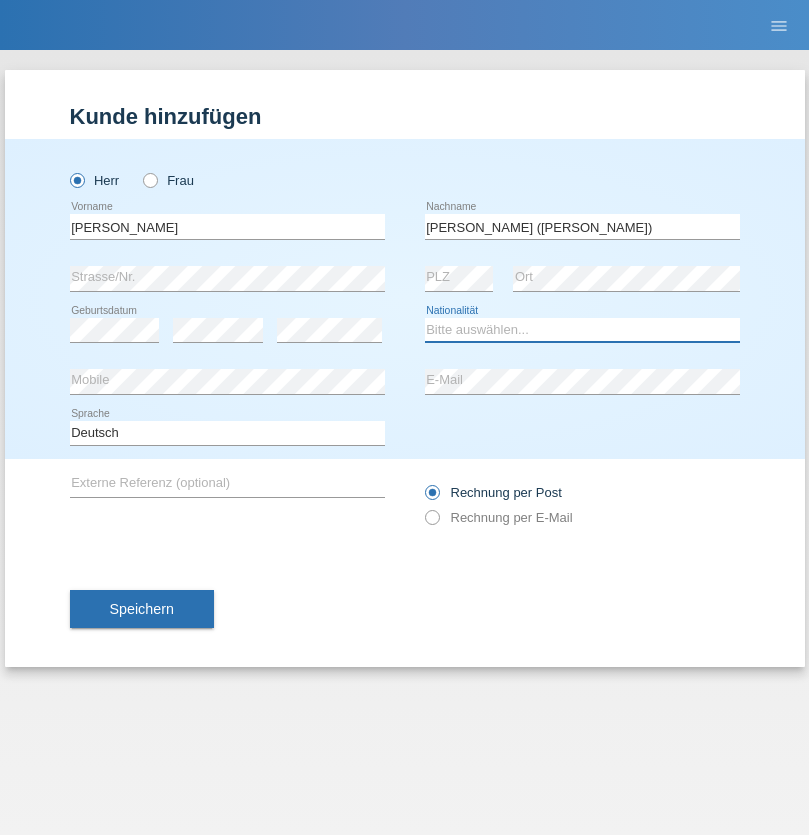 select on "BR" 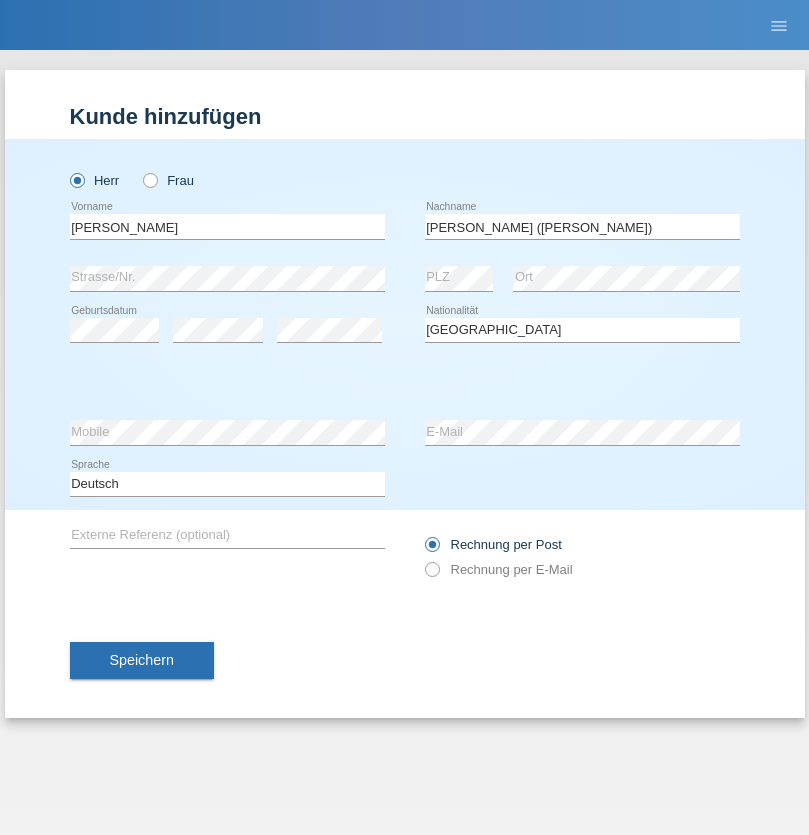 select on "C" 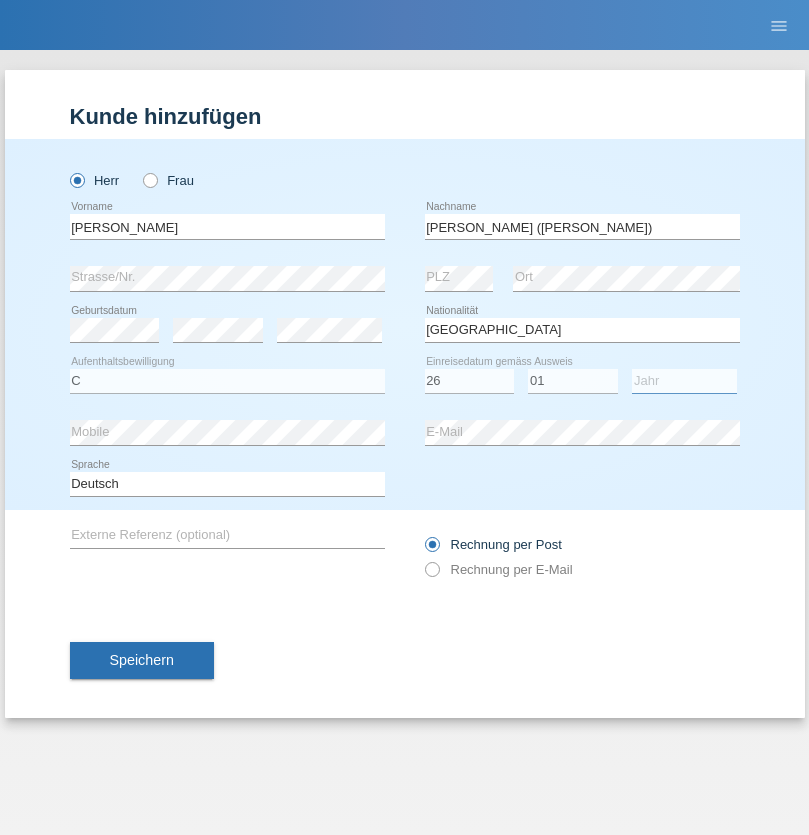 select on "2021" 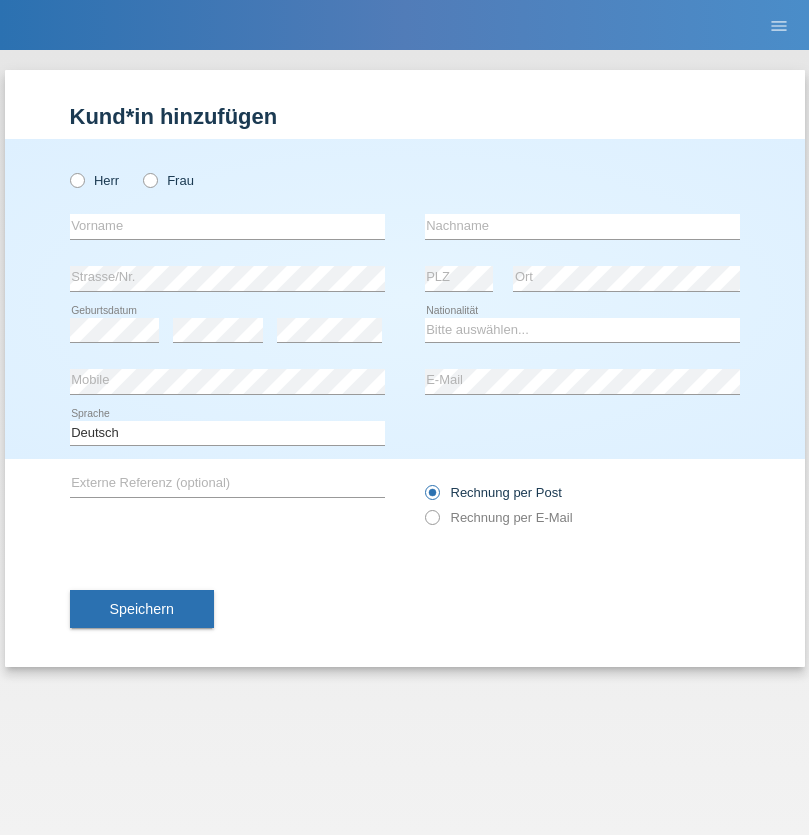 scroll, scrollTop: 0, scrollLeft: 0, axis: both 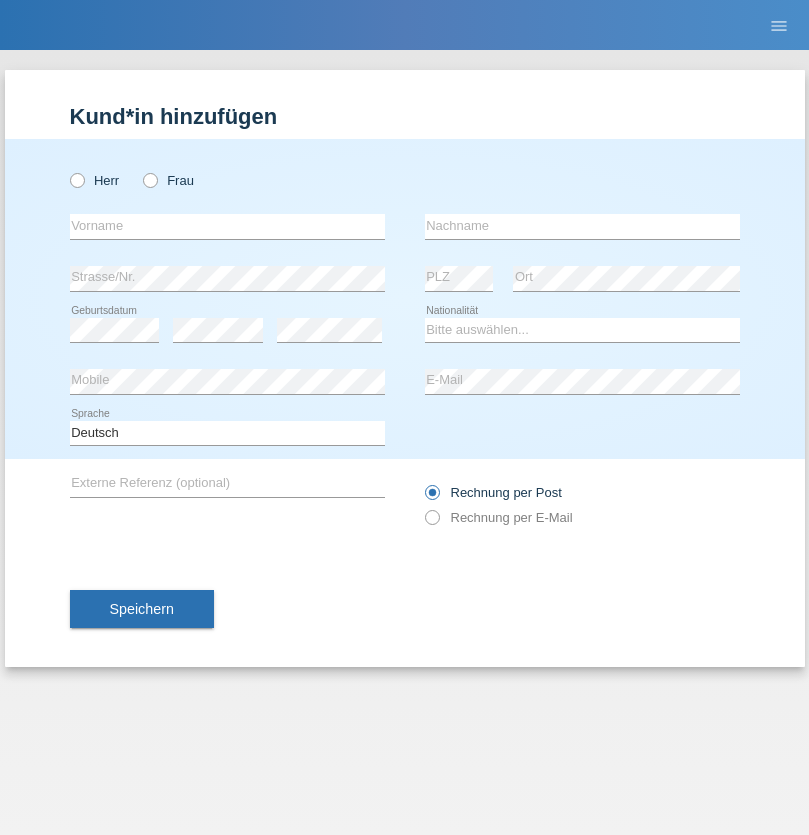 radio on "true" 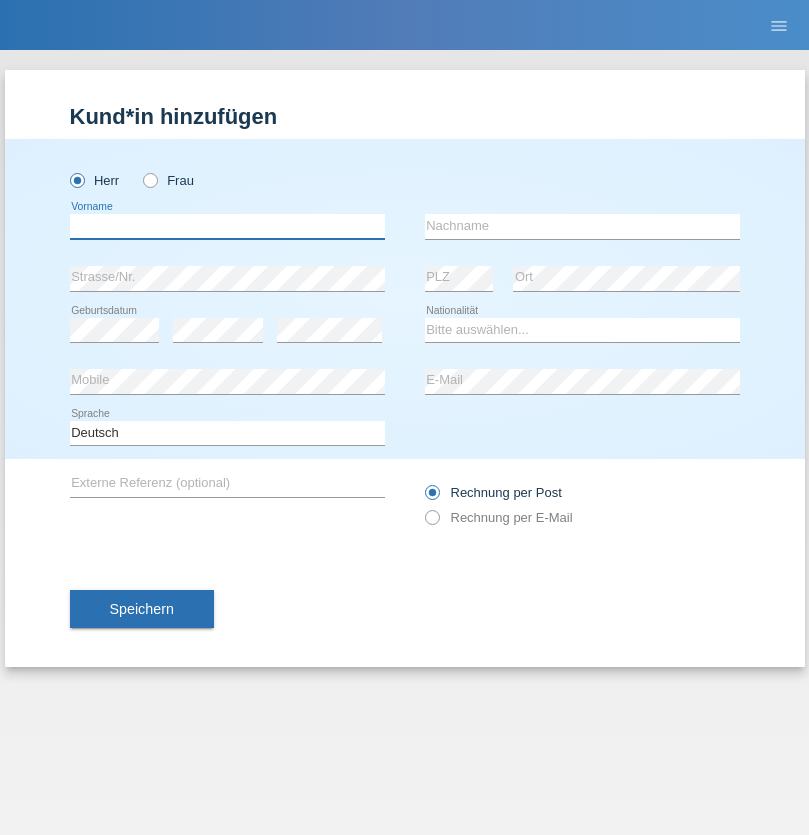 click at bounding box center (227, 226) 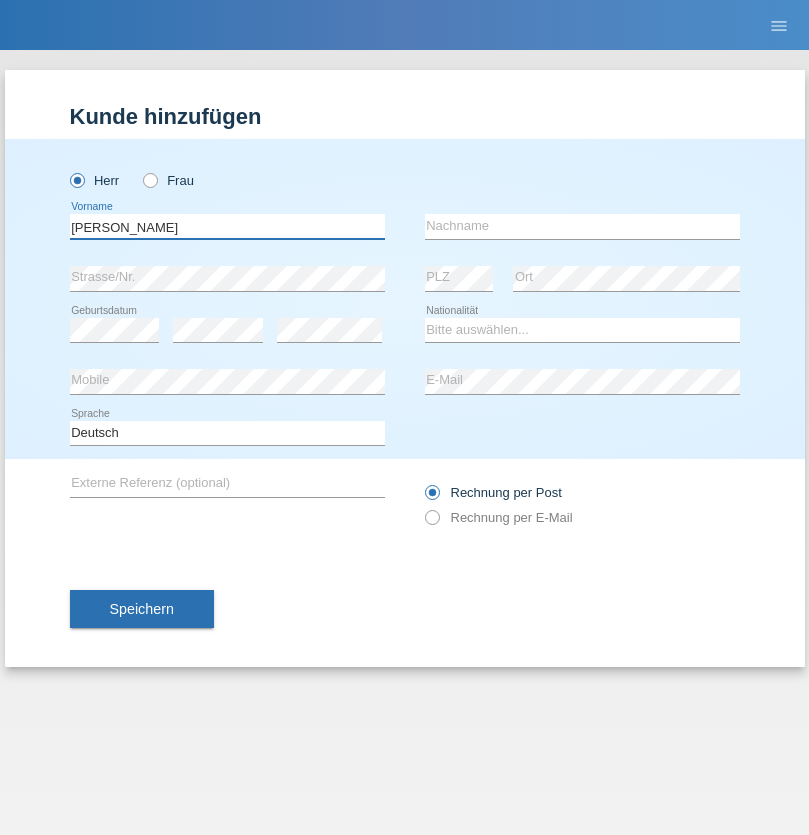 type on "Viktor" 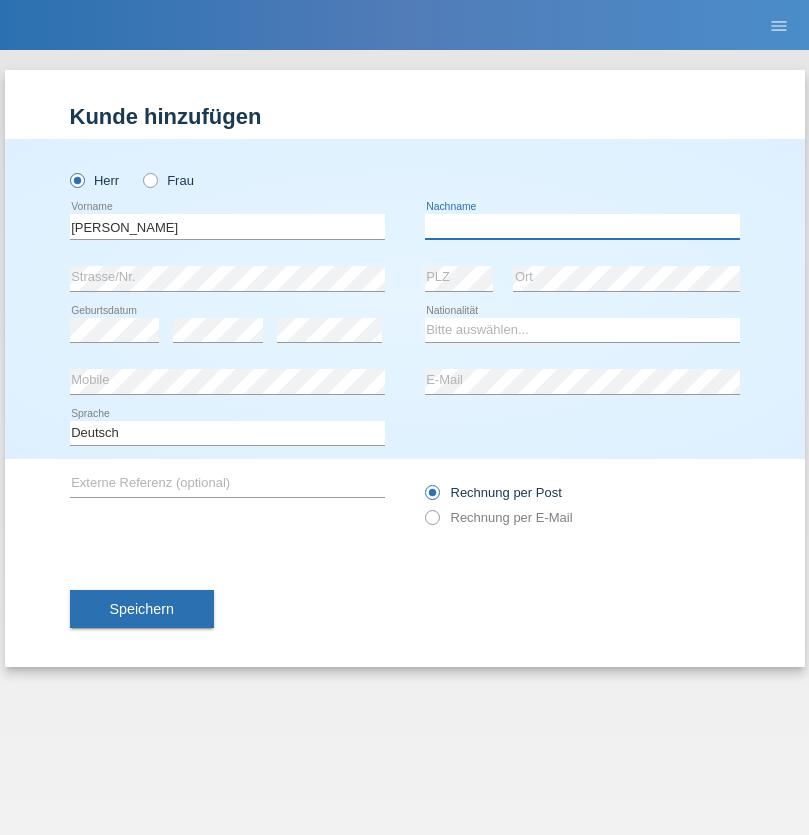 click at bounding box center (582, 226) 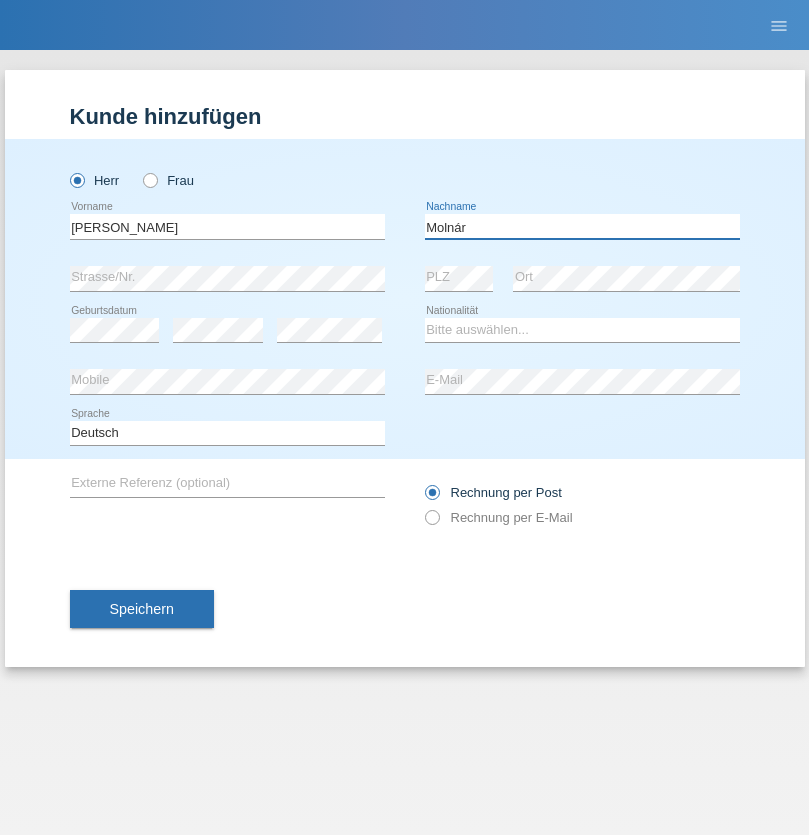 type on "Molnár" 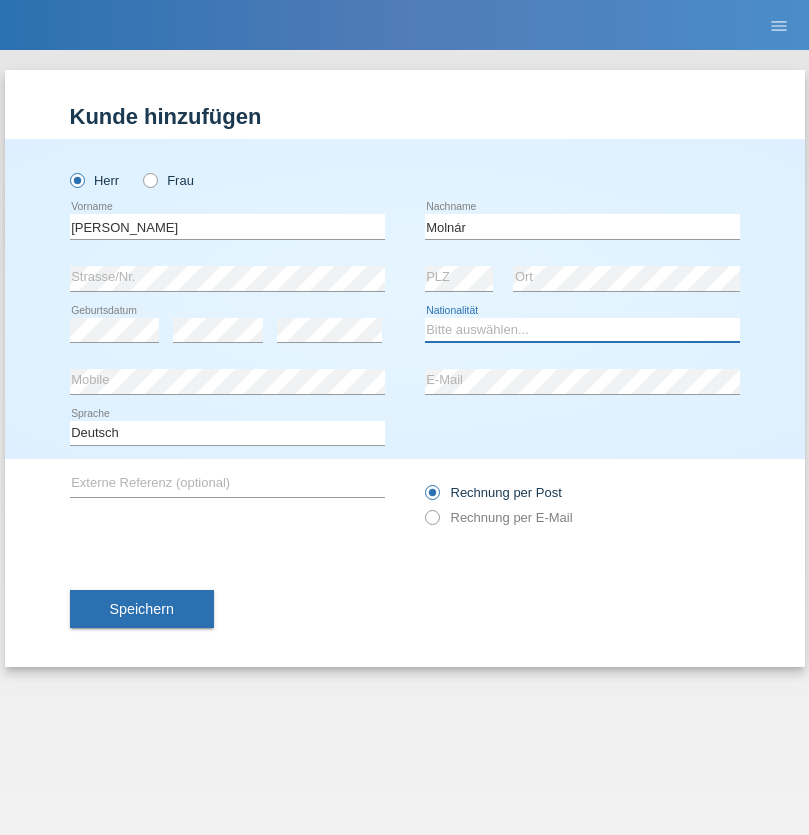 select on "HU" 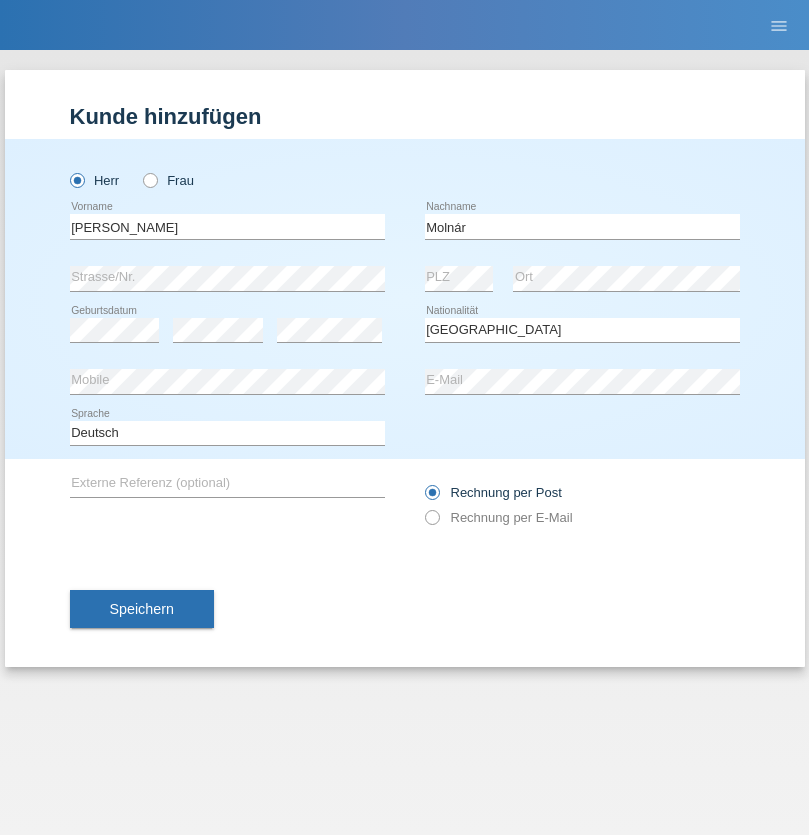 select on "C" 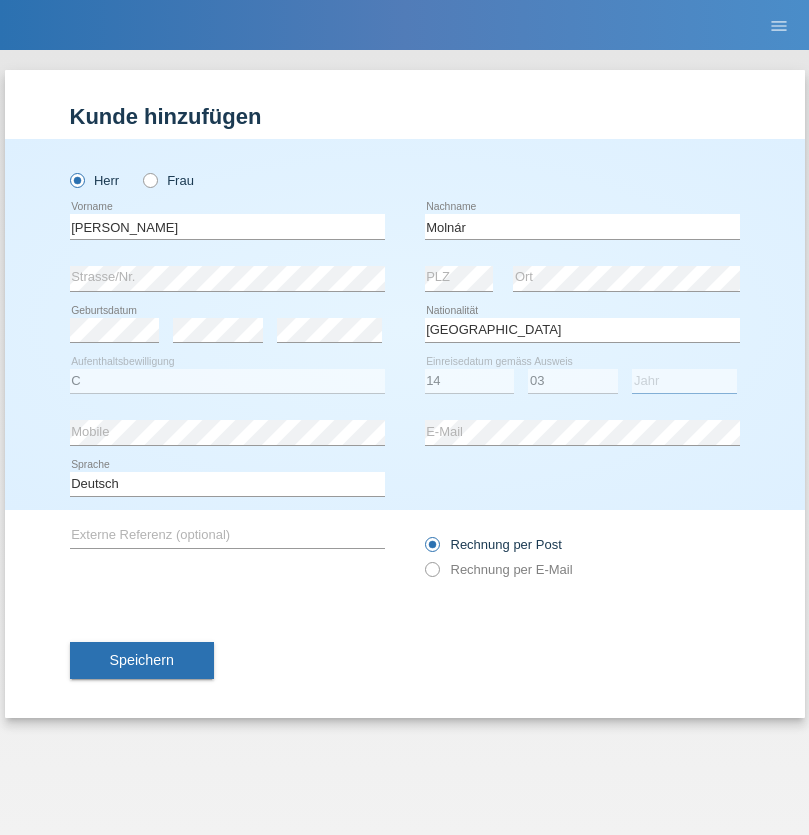 select on "2021" 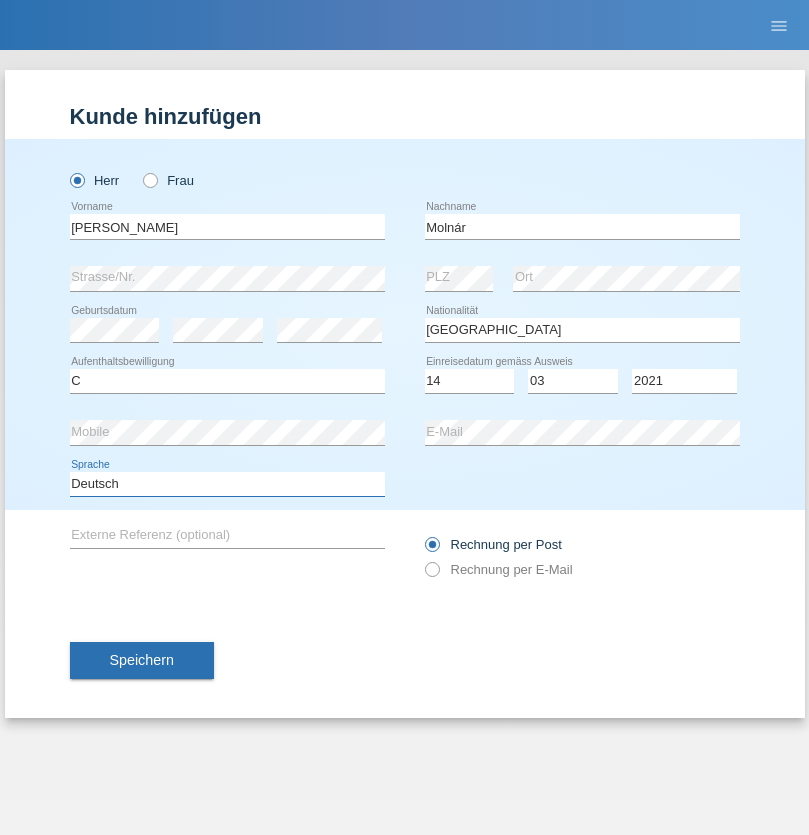 select on "en" 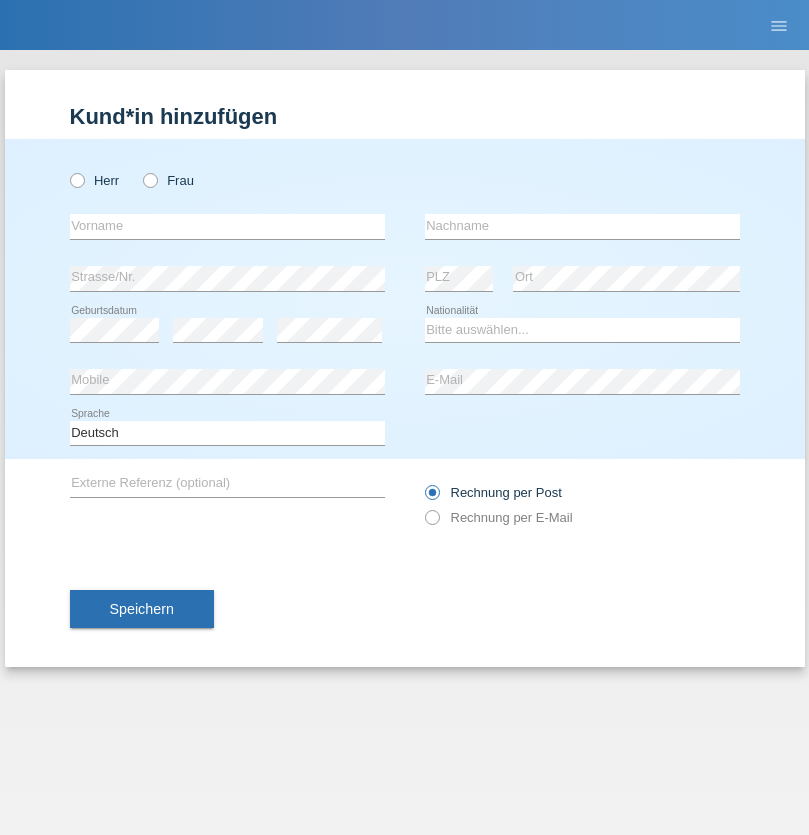 scroll, scrollTop: 0, scrollLeft: 0, axis: both 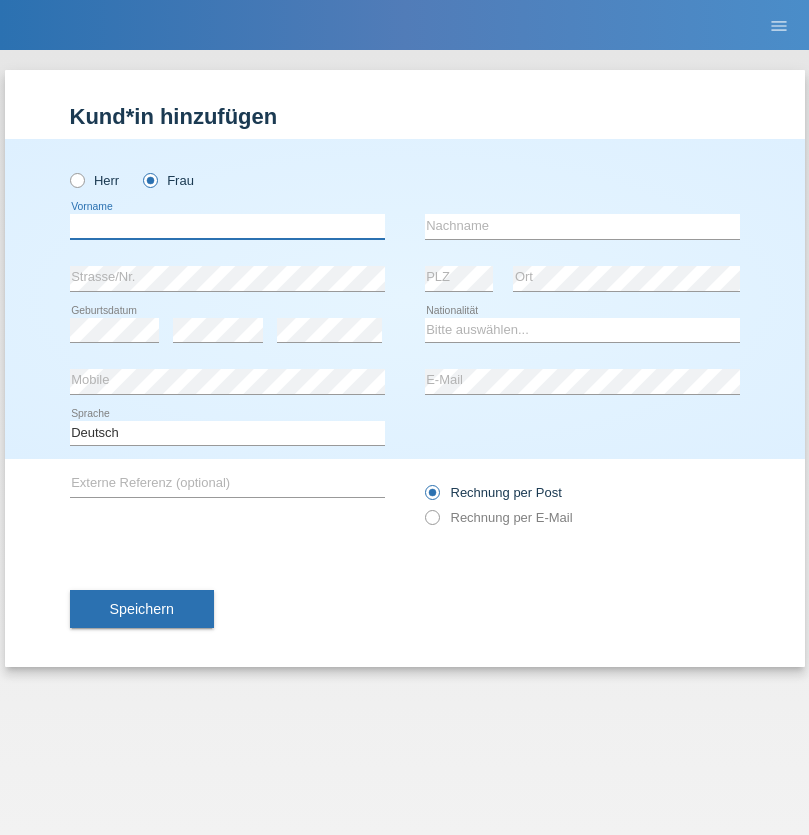 click at bounding box center [227, 226] 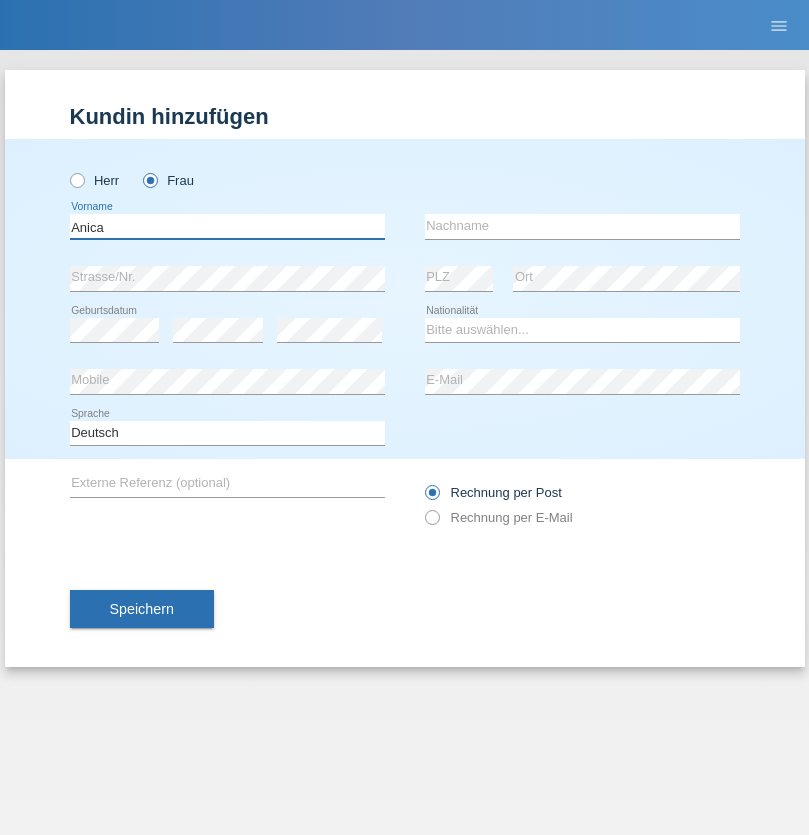 type on "Anica" 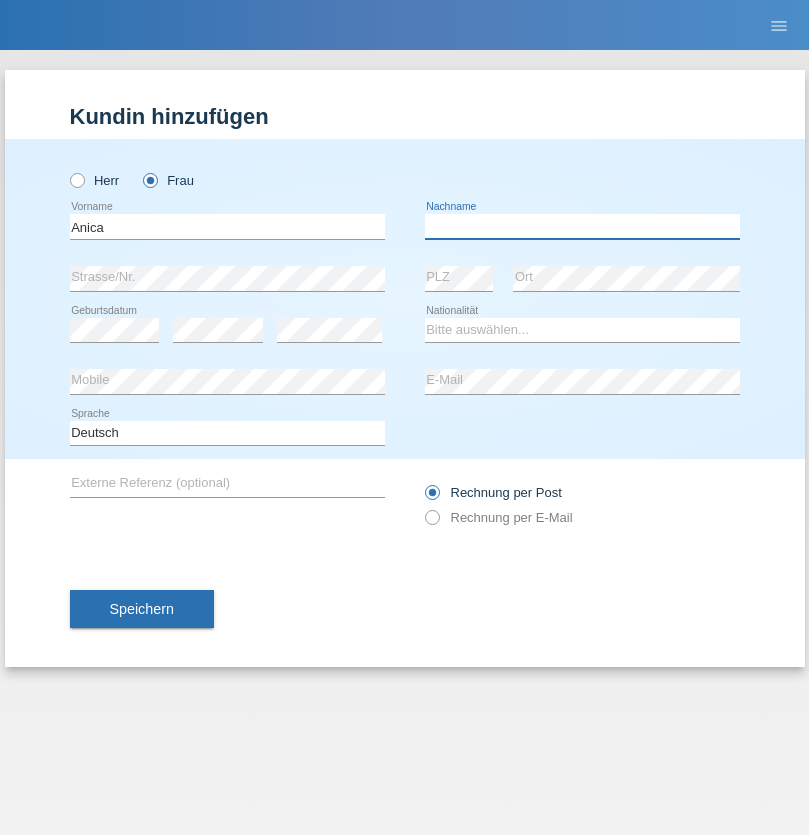 click at bounding box center [582, 226] 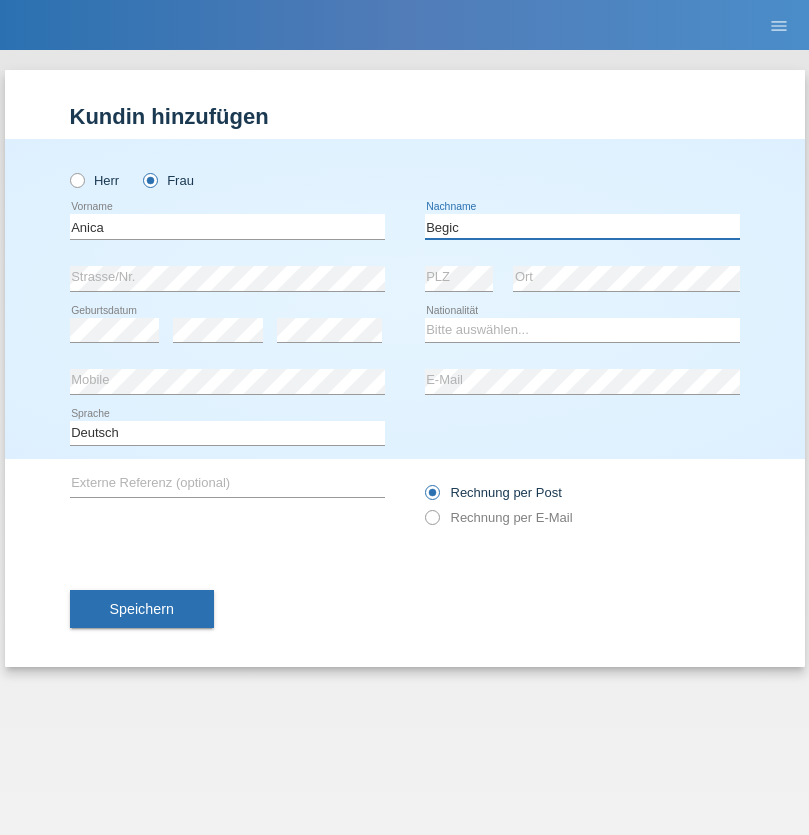 type on "Begic" 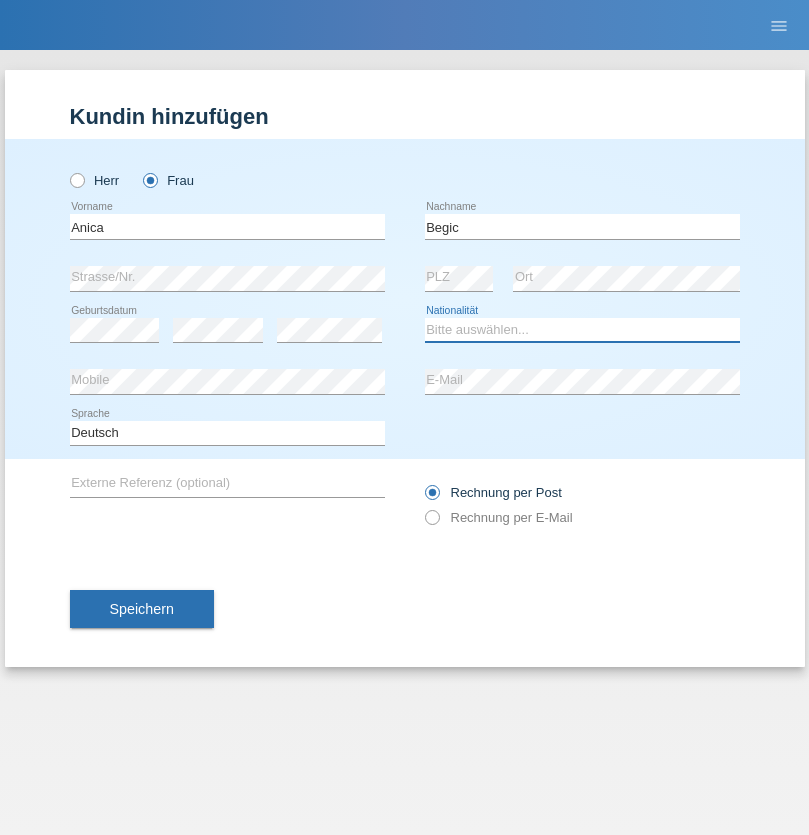 select on "CH" 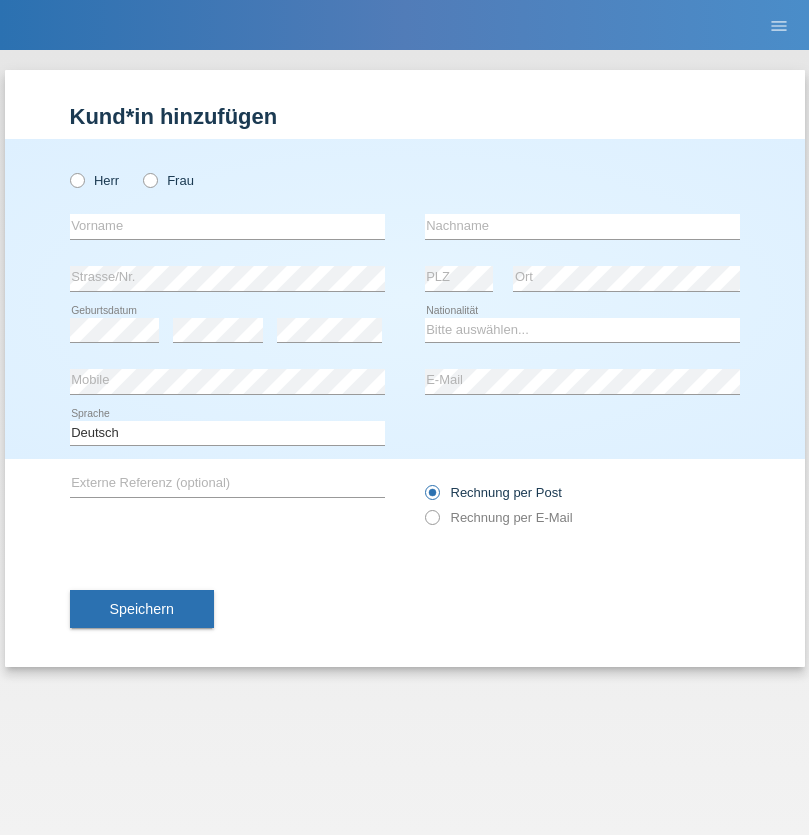 scroll, scrollTop: 0, scrollLeft: 0, axis: both 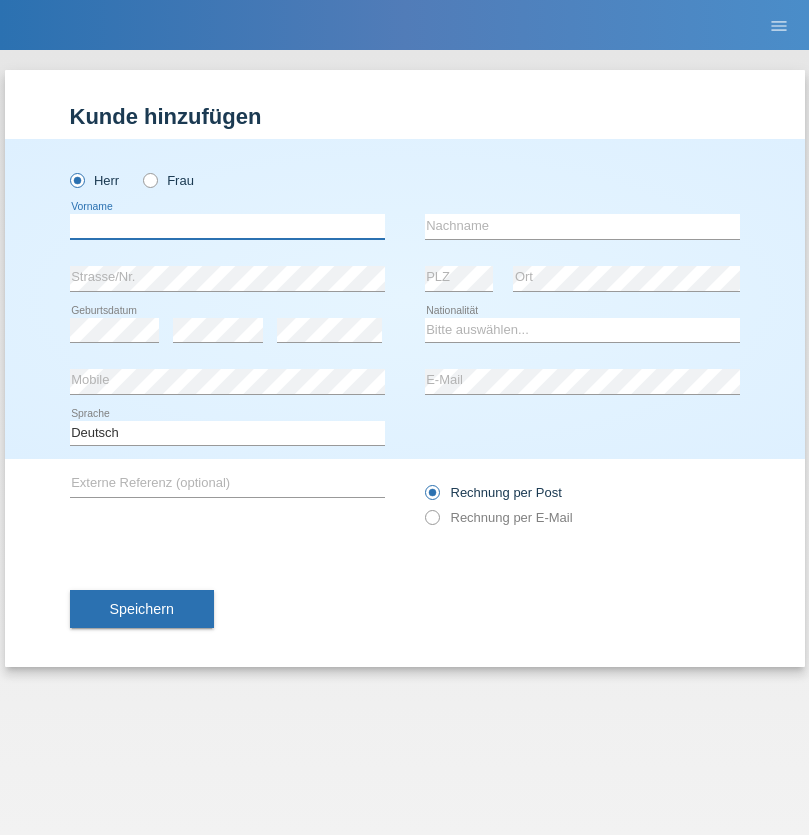 click at bounding box center (227, 226) 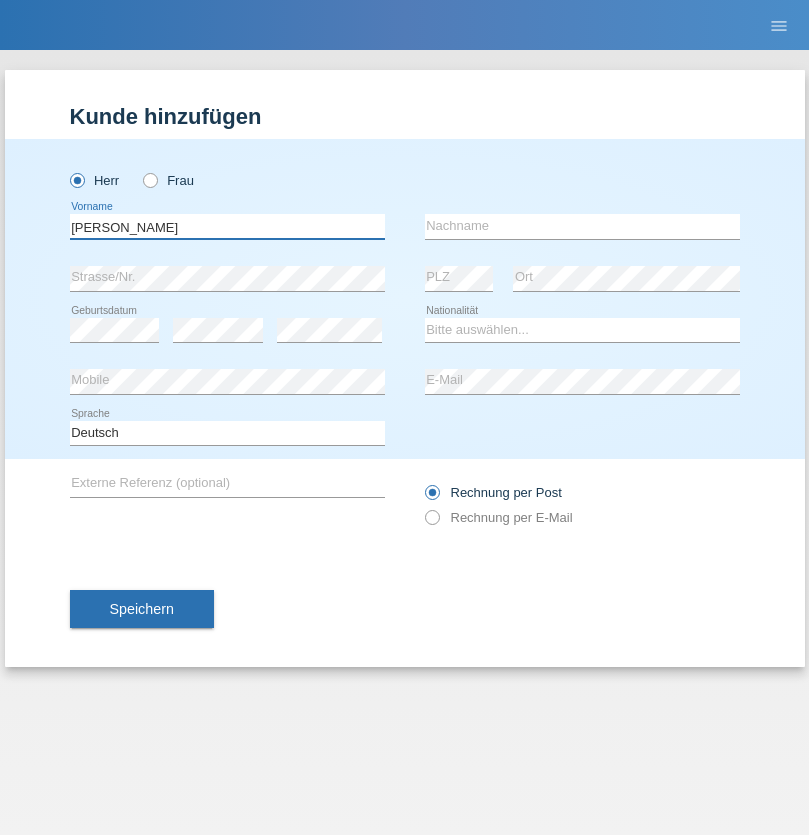 type on "Pereira de oliveira" 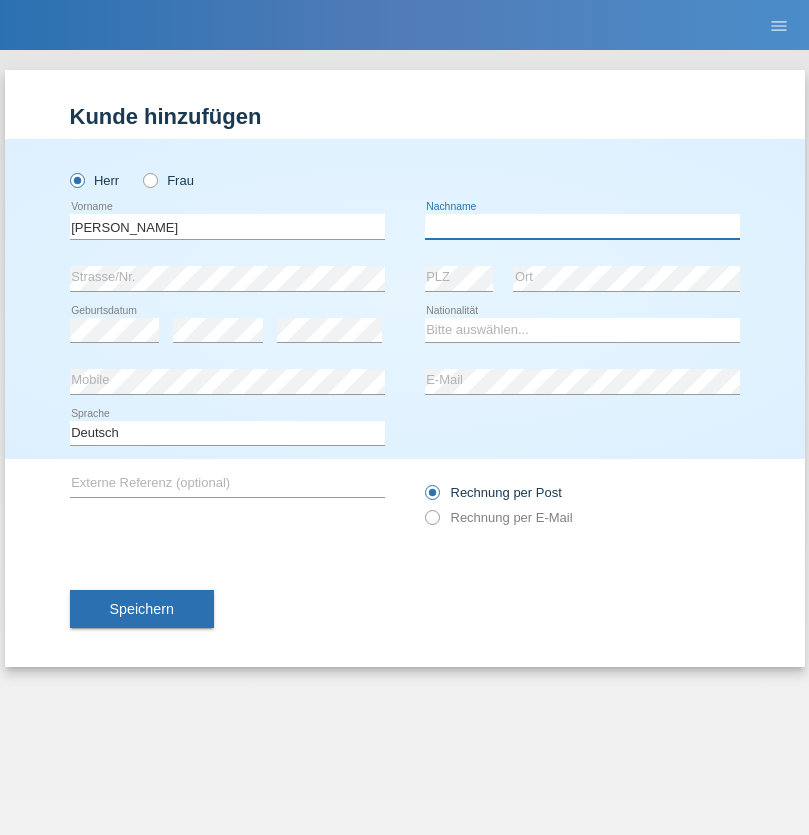 click at bounding box center [582, 226] 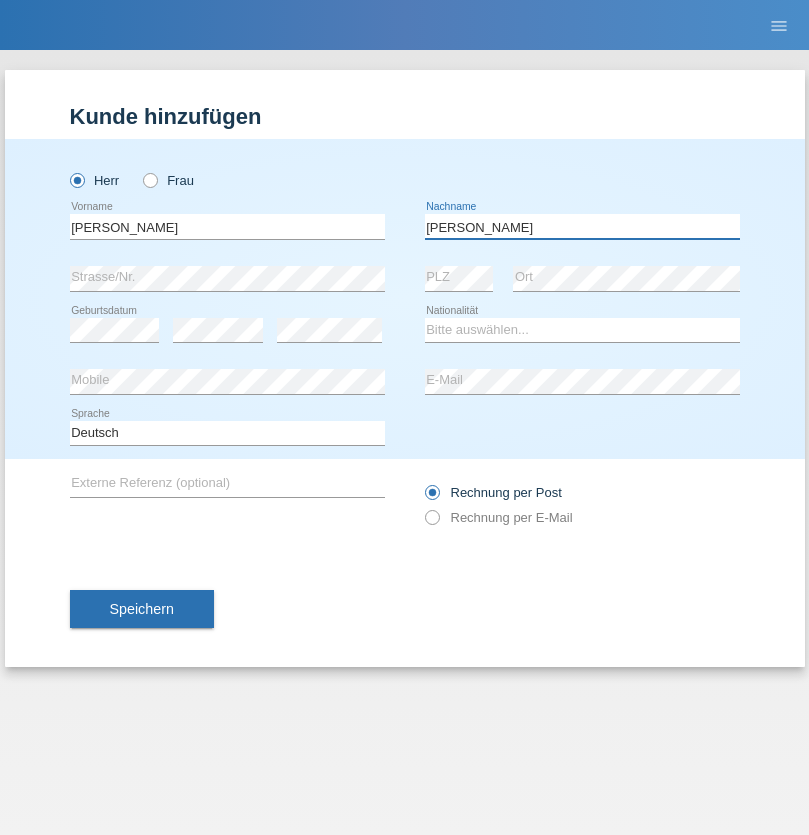 type on "Luis jose" 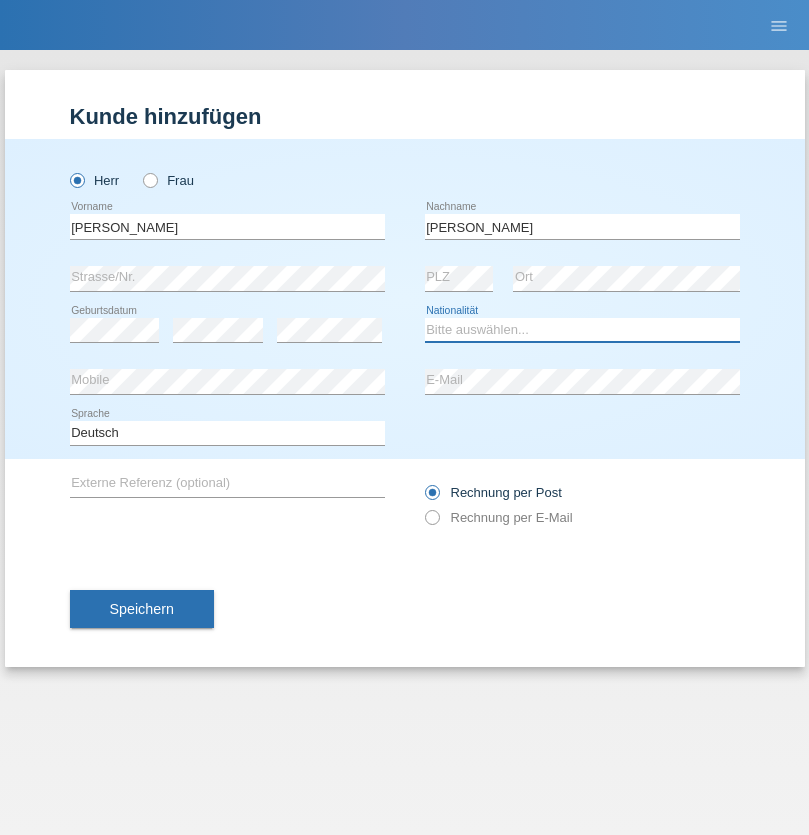 select on "CH" 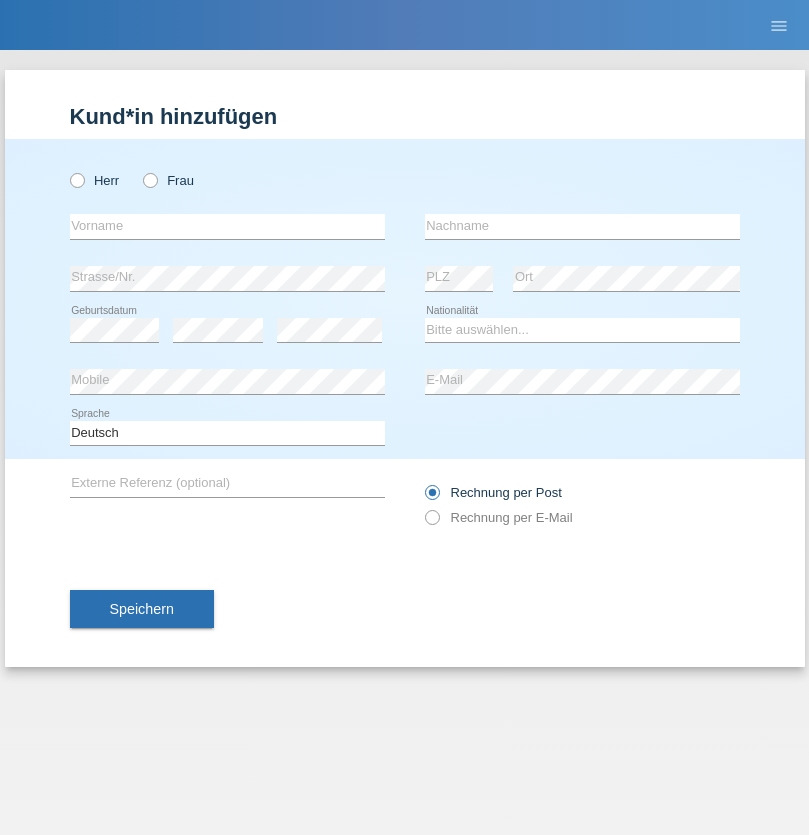 scroll, scrollTop: 0, scrollLeft: 0, axis: both 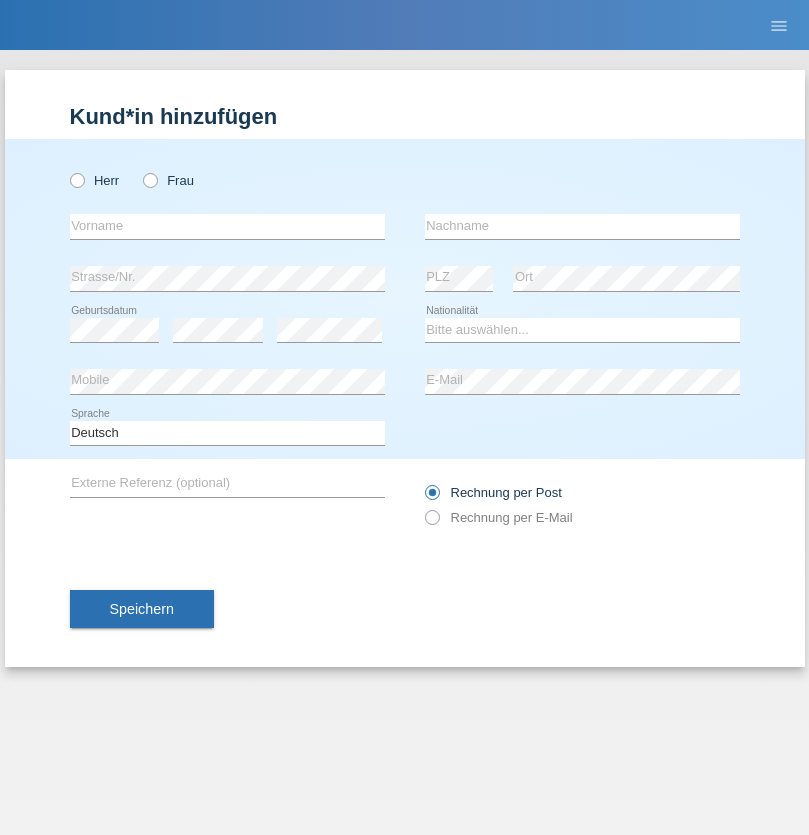 radio on "true" 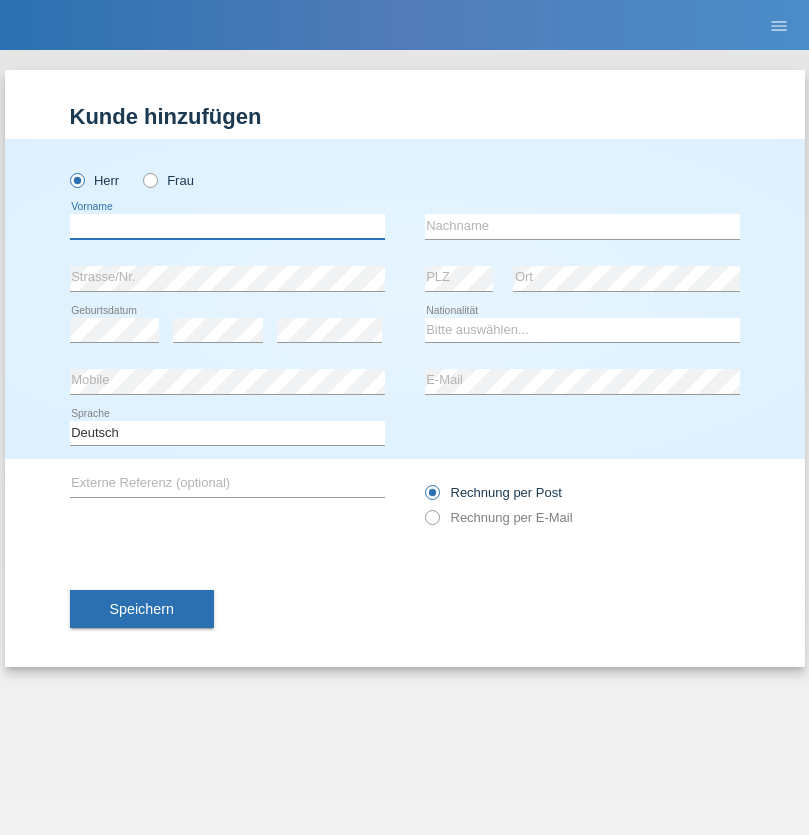 click at bounding box center (227, 226) 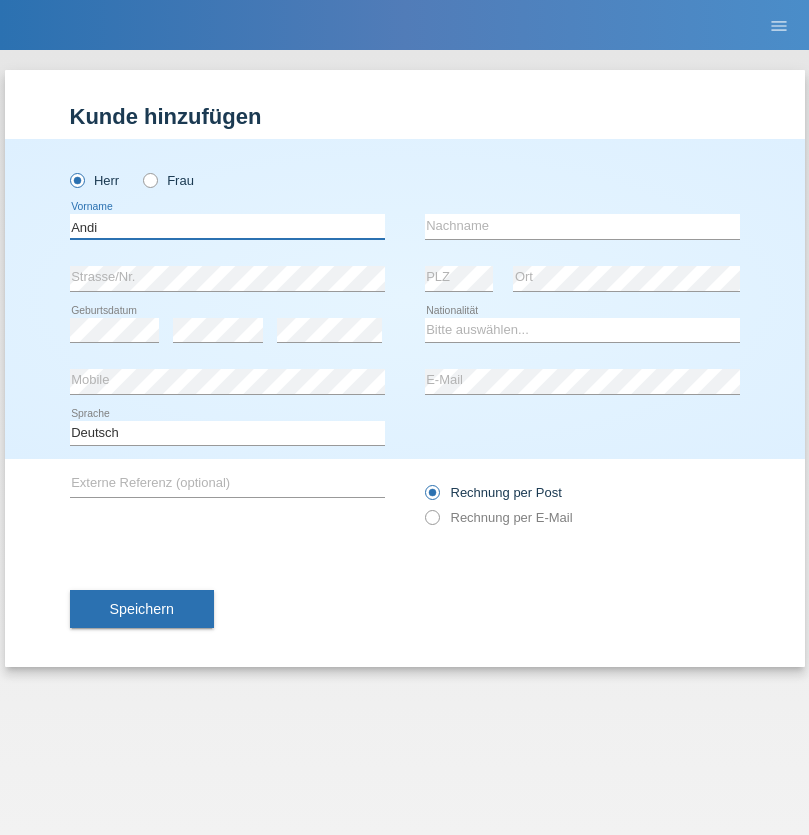 type on "Andi" 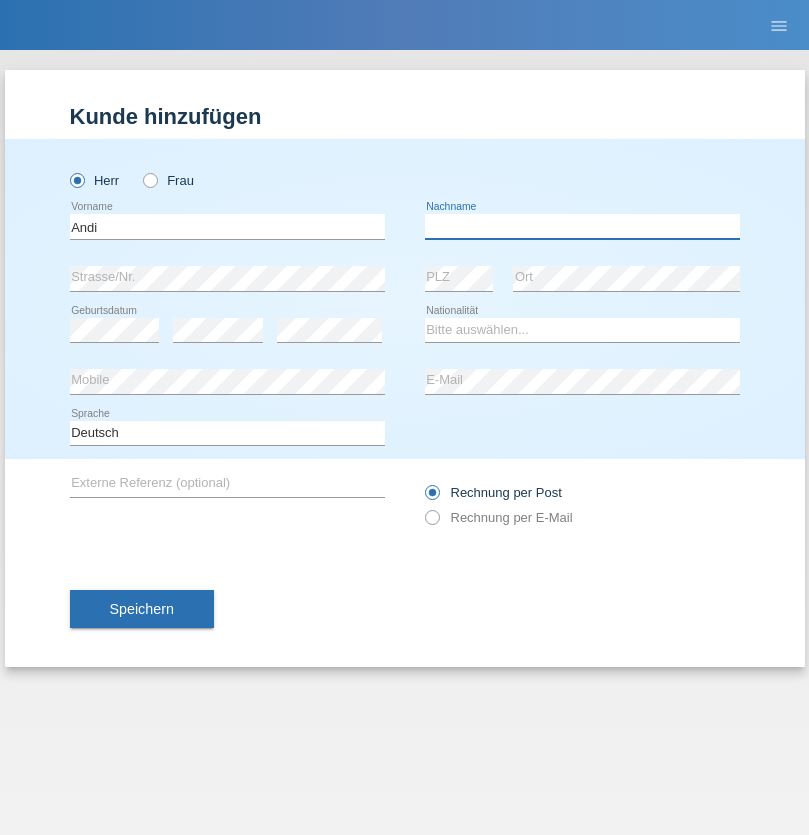 click at bounding box center [582, 226] 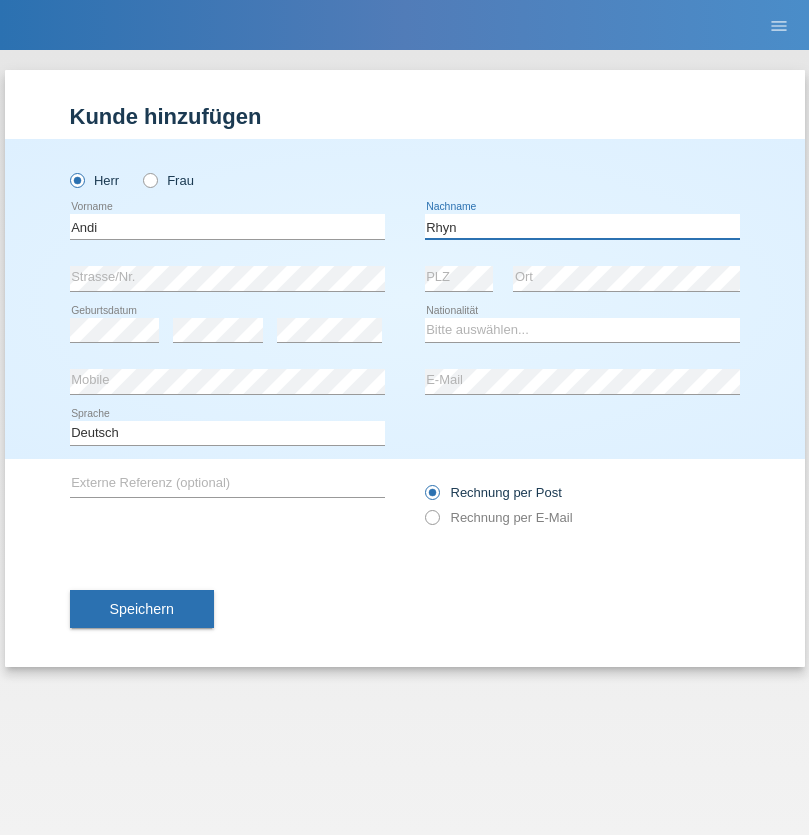 type on "Rhyn" 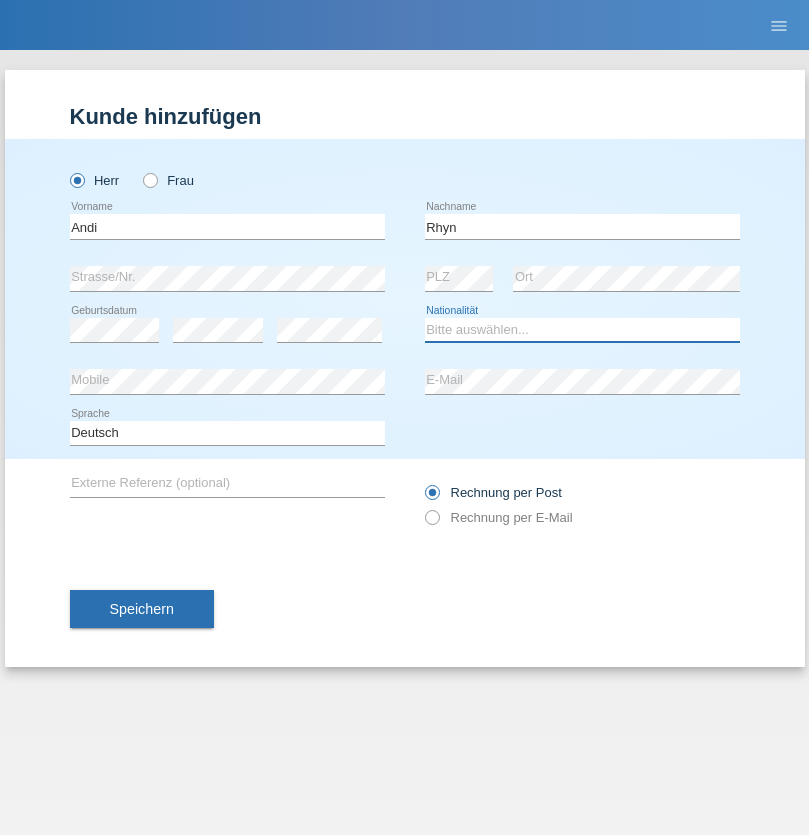 select on "CH" 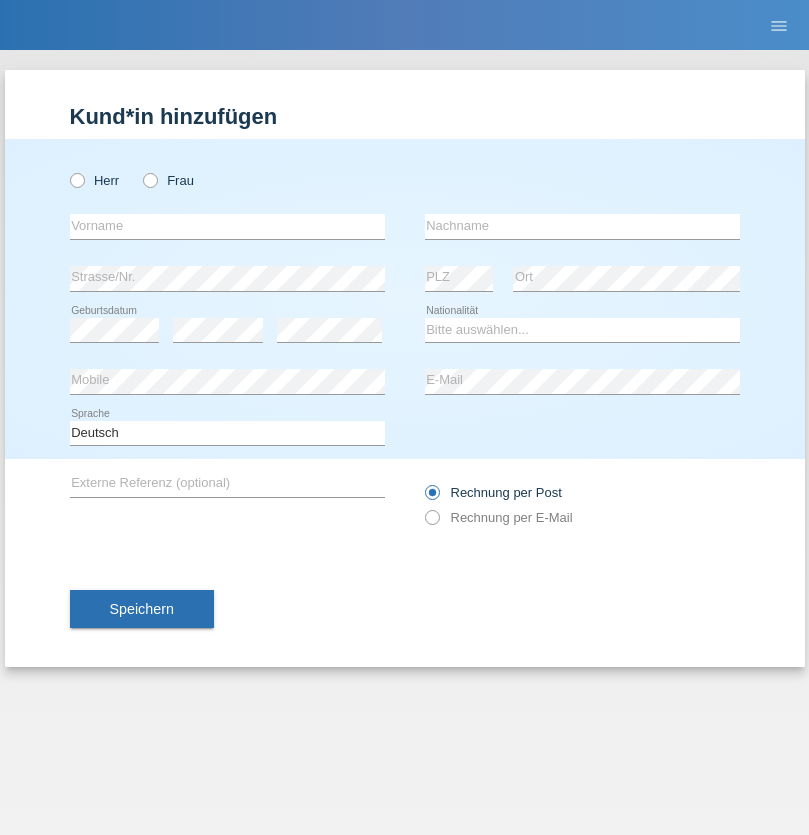scroll, scrollTop: 0, scrollLeft: 0, axis: both 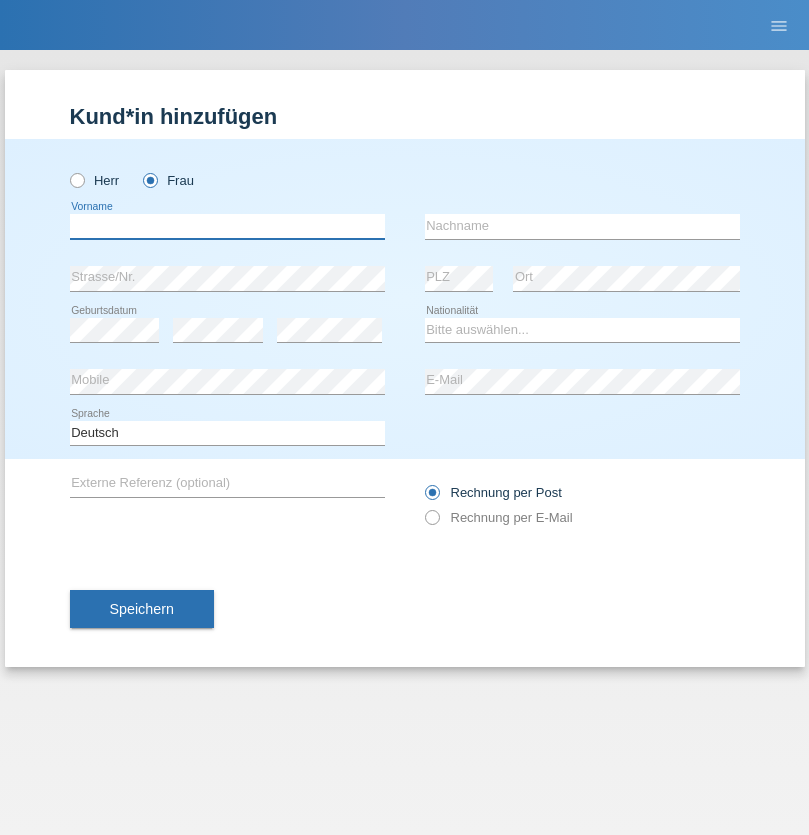 click at bounding box center (227, 226) 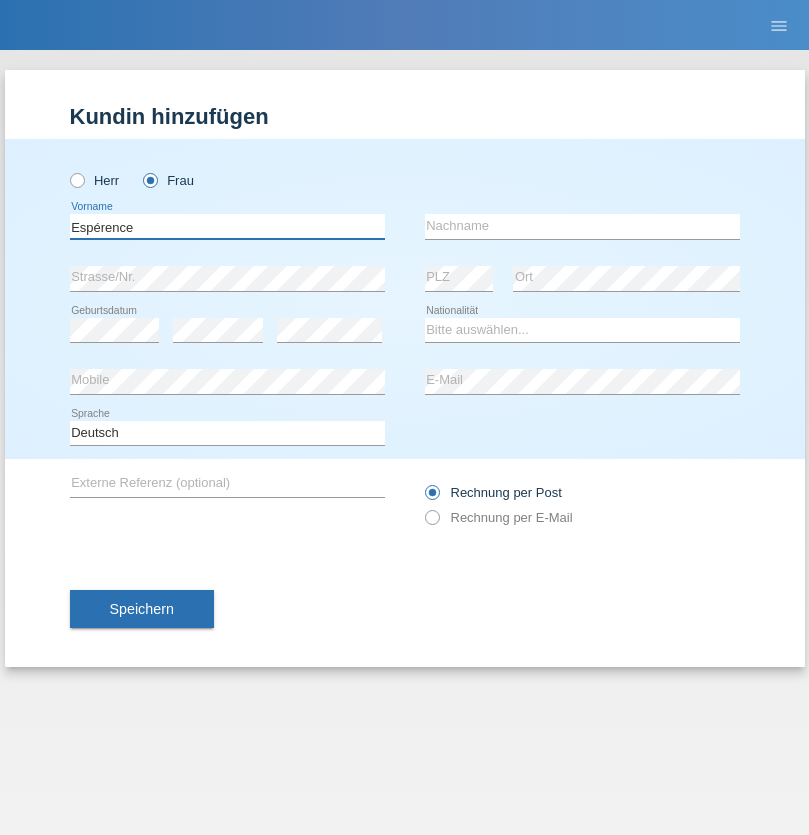 type on "Espérence" 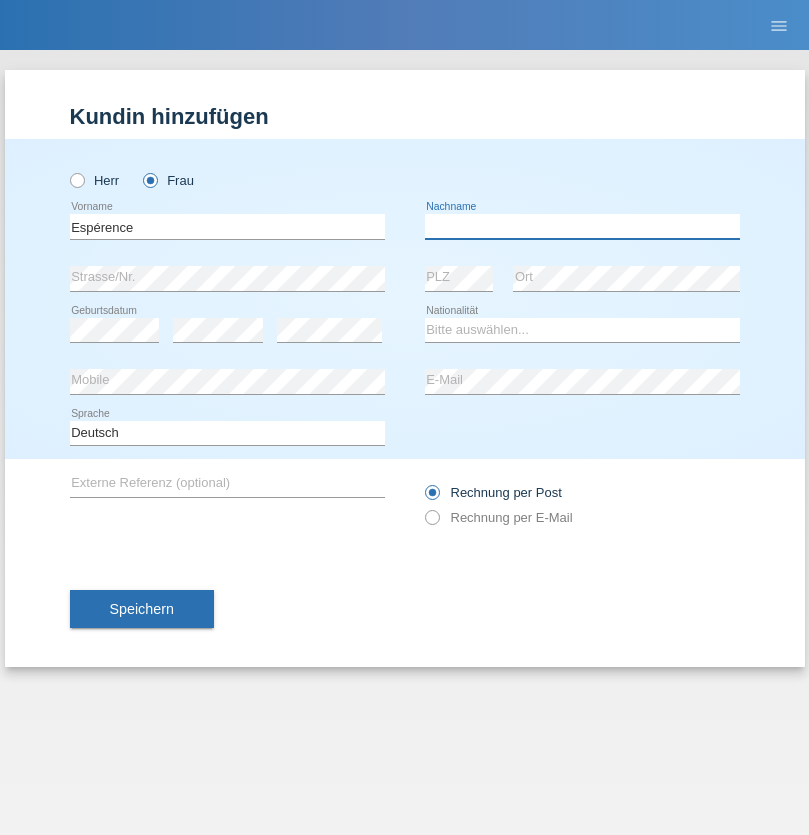 click at bounding box center [582, 226] 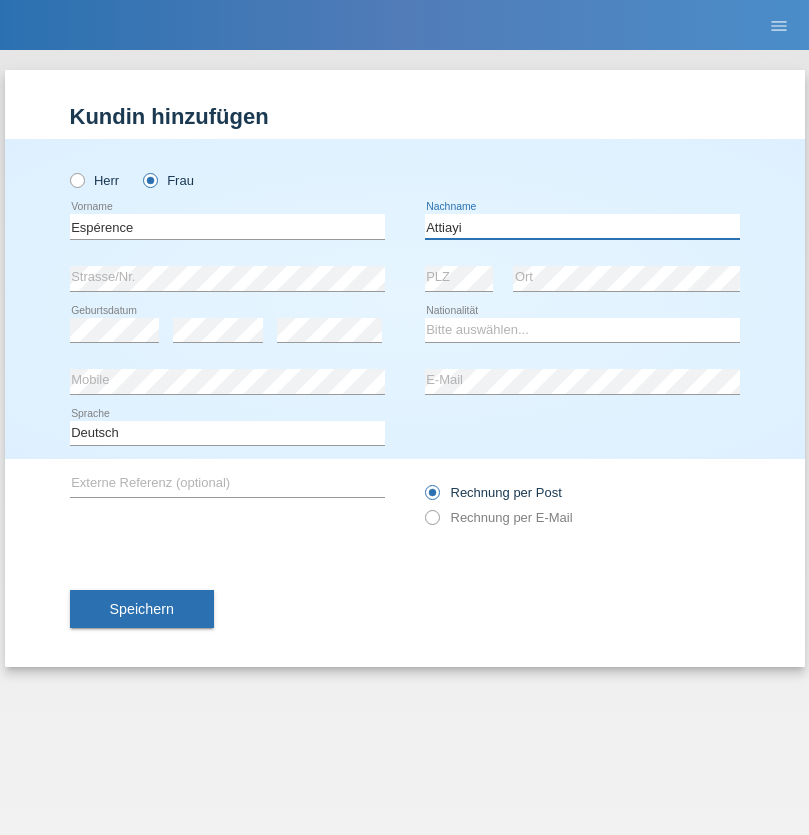 type on "Attiayi" 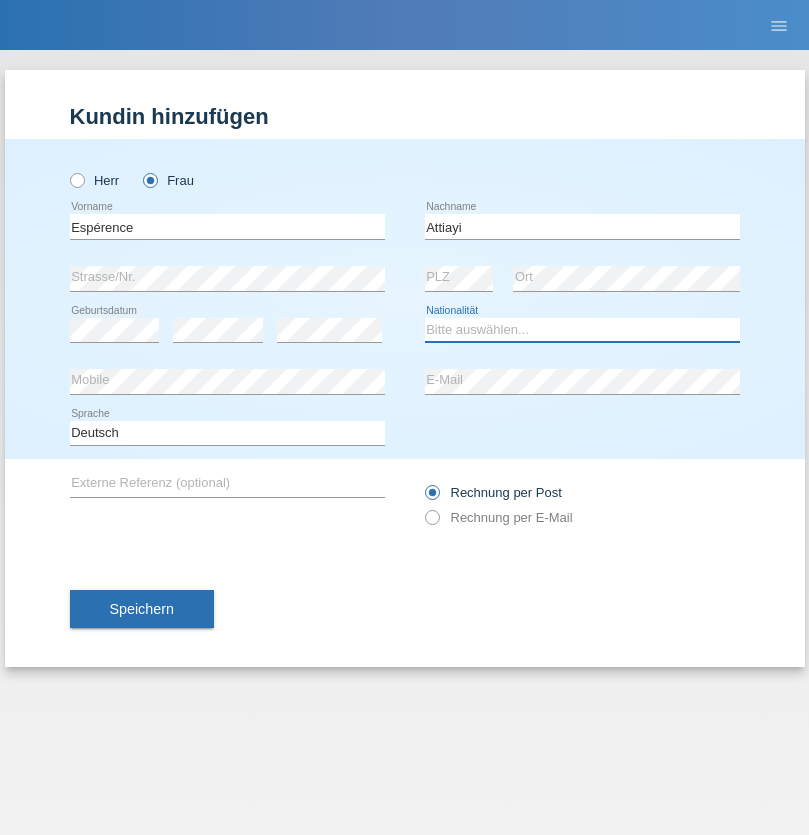 select on "CH" 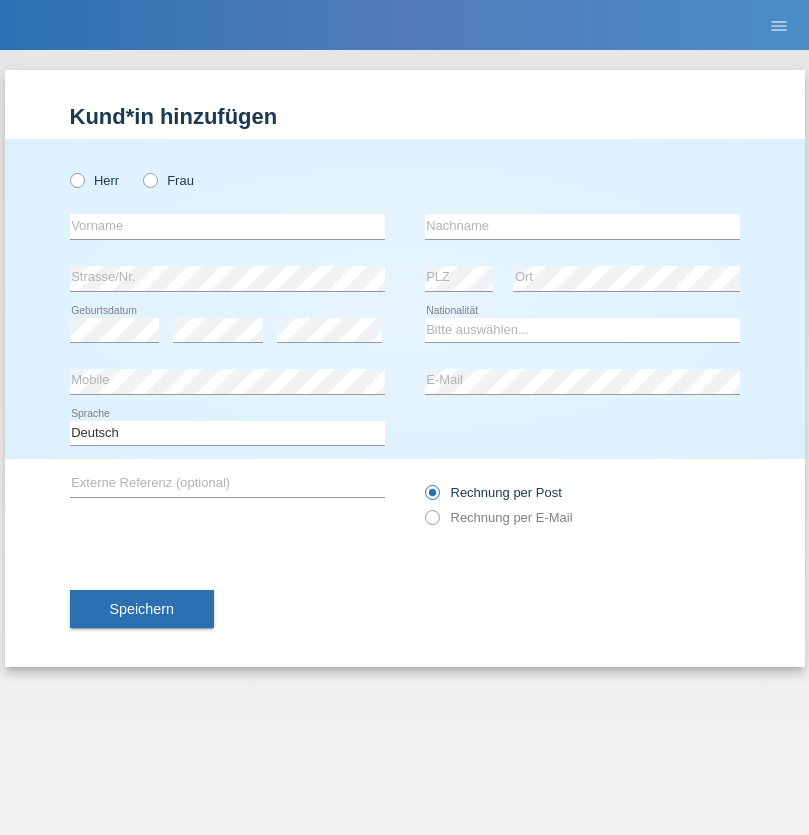 scroll, scrollTop: 0, scrollLeft: 0, axis: both 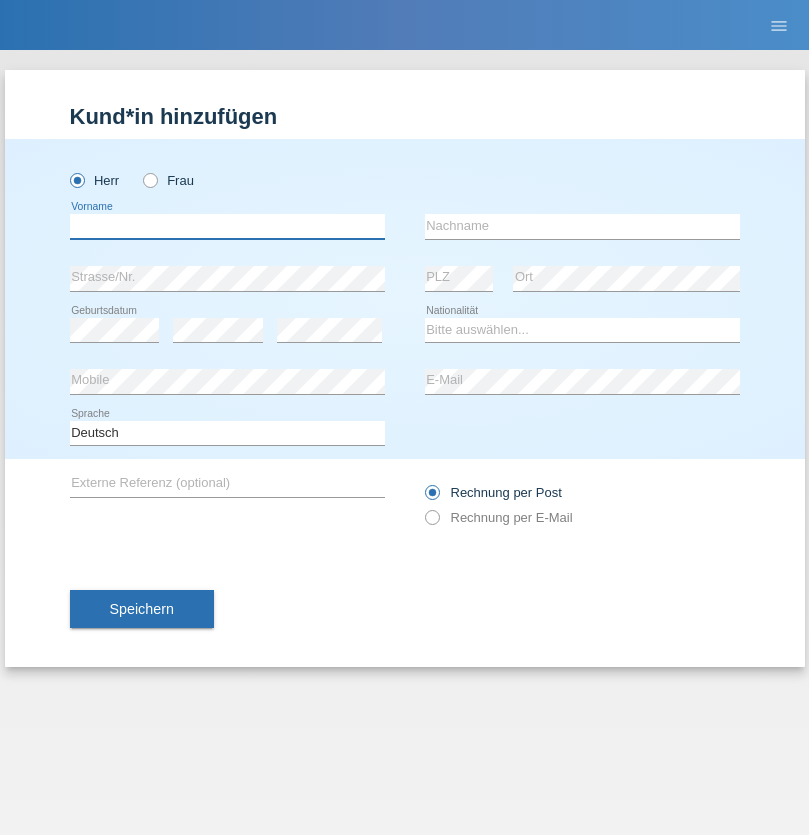 click at bounding box center [227, 226] 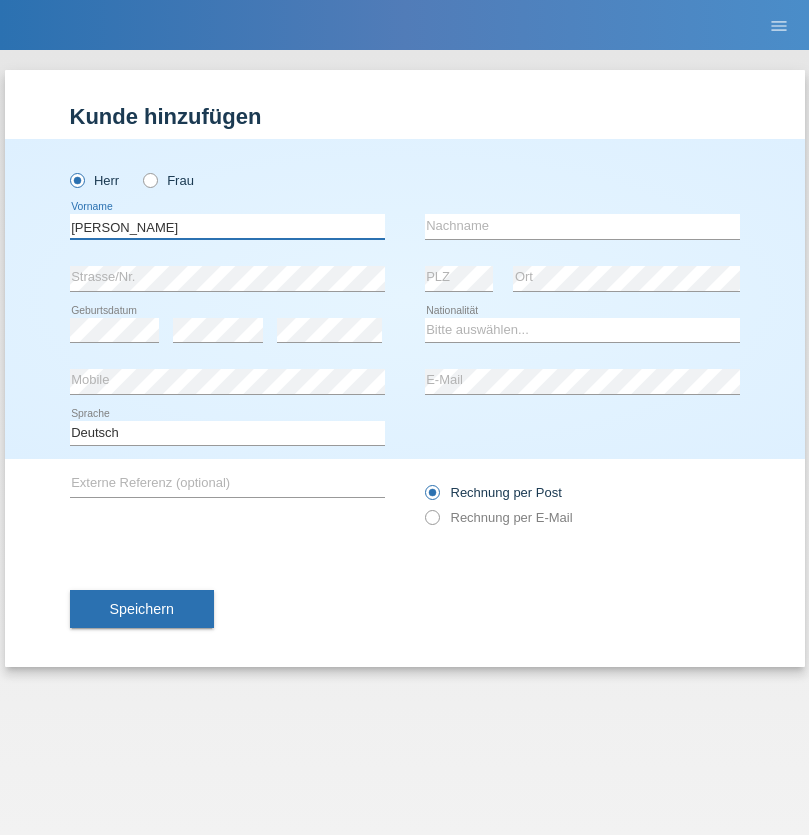 type on "[PERSON_NAME]" 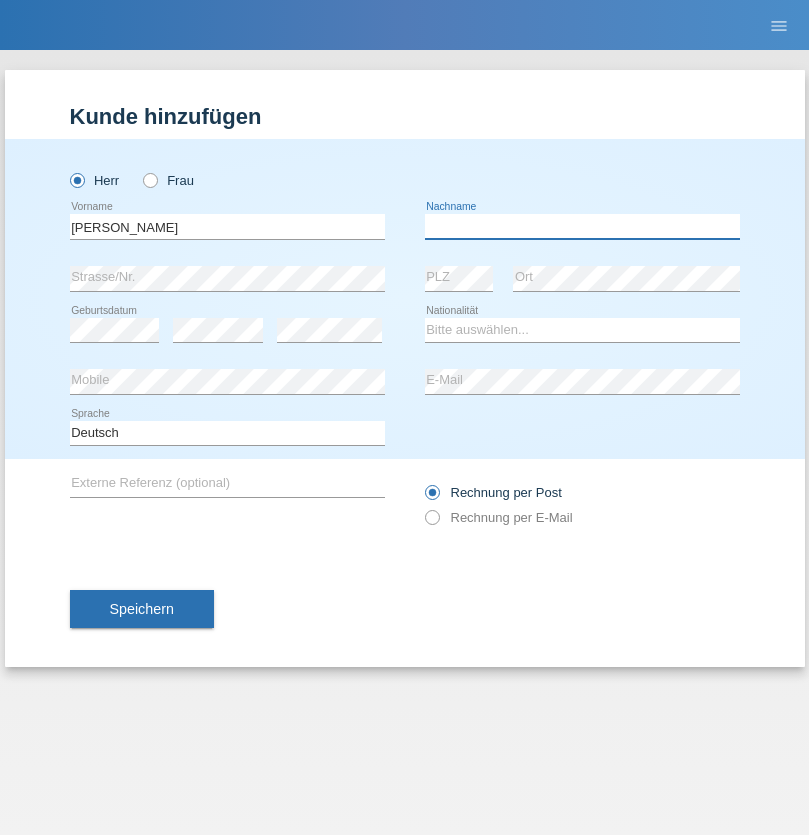 click at bounding box center (582, 226) 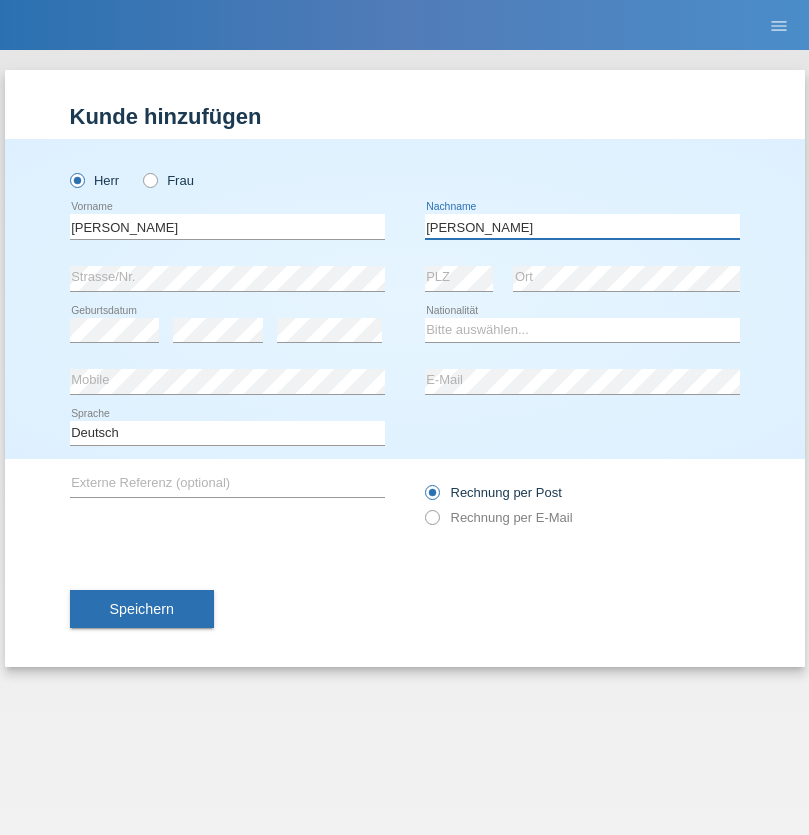 type on "Chetelat" 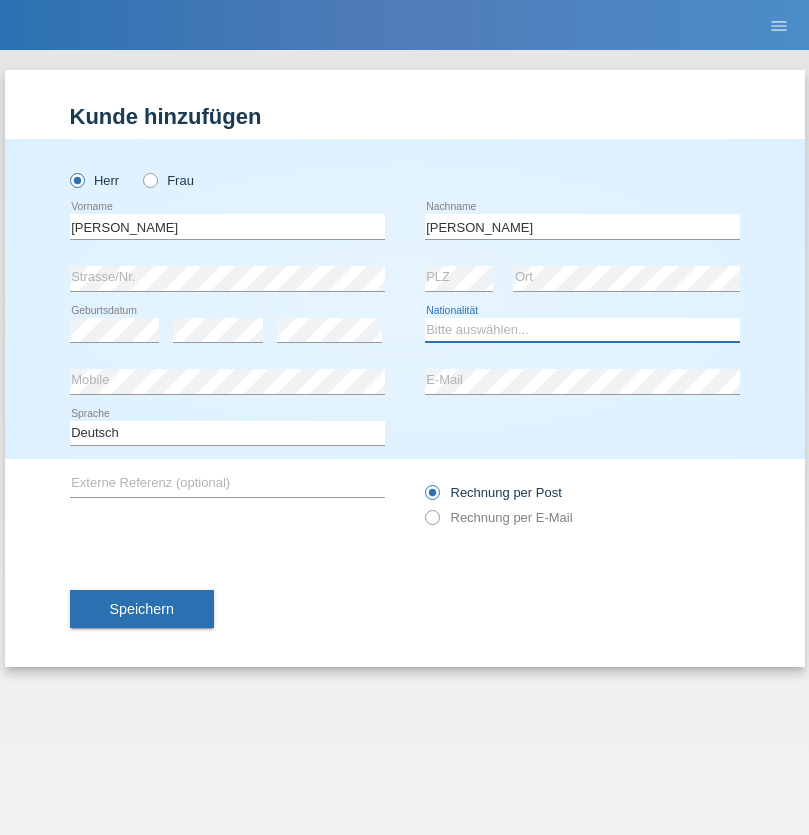 select on "CH" 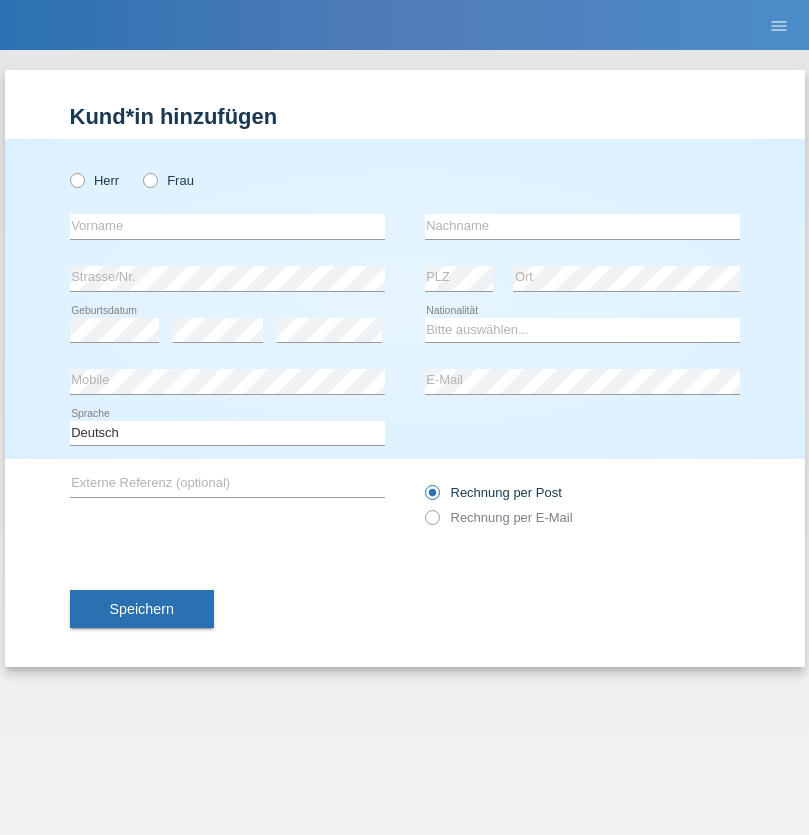scroll, scrollTop: 0, scrollLeft: 0, axis: both 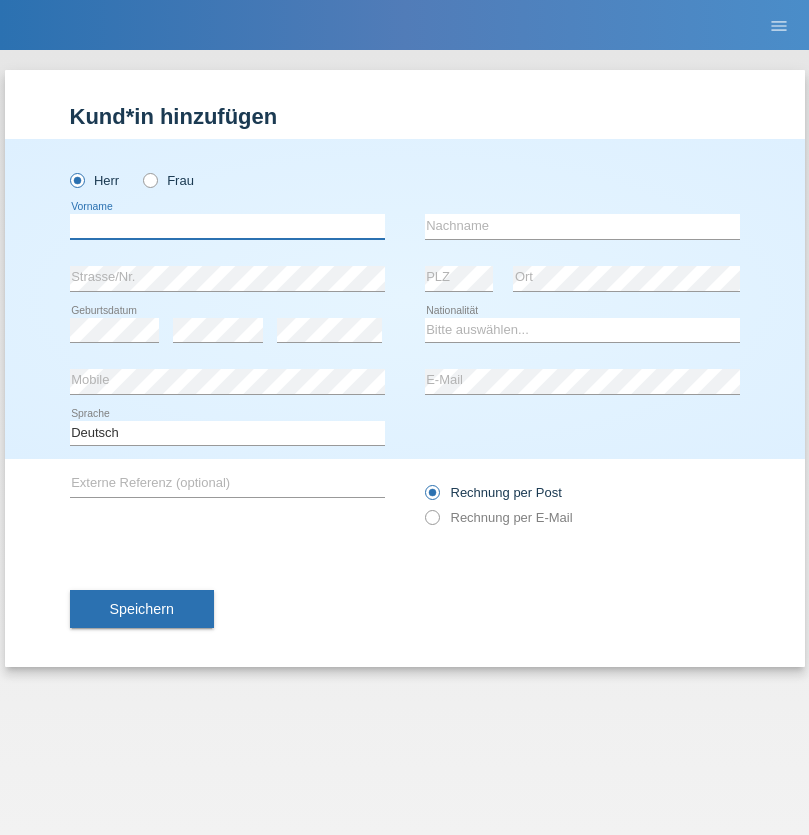 click at bounding box center (227, 226) 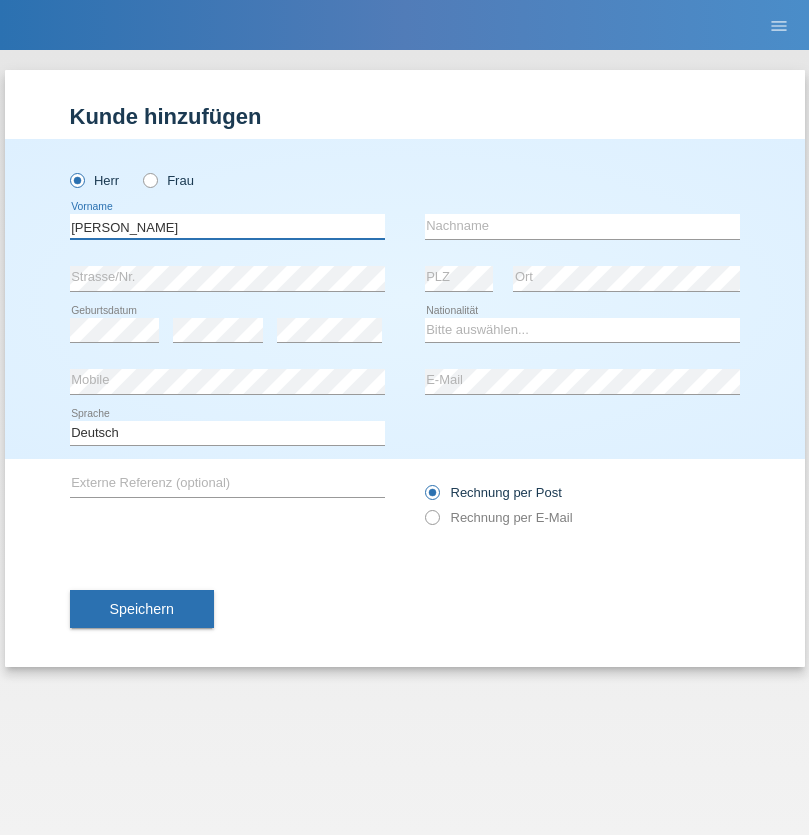 type on "[PERSON_NAME]" 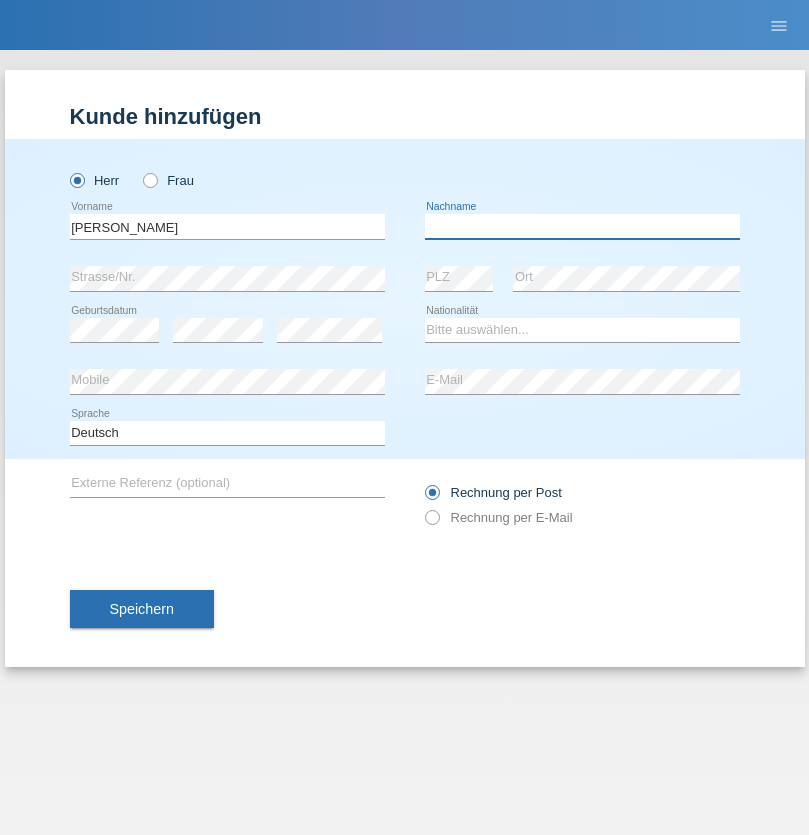 click at bounding box center (582, 226) 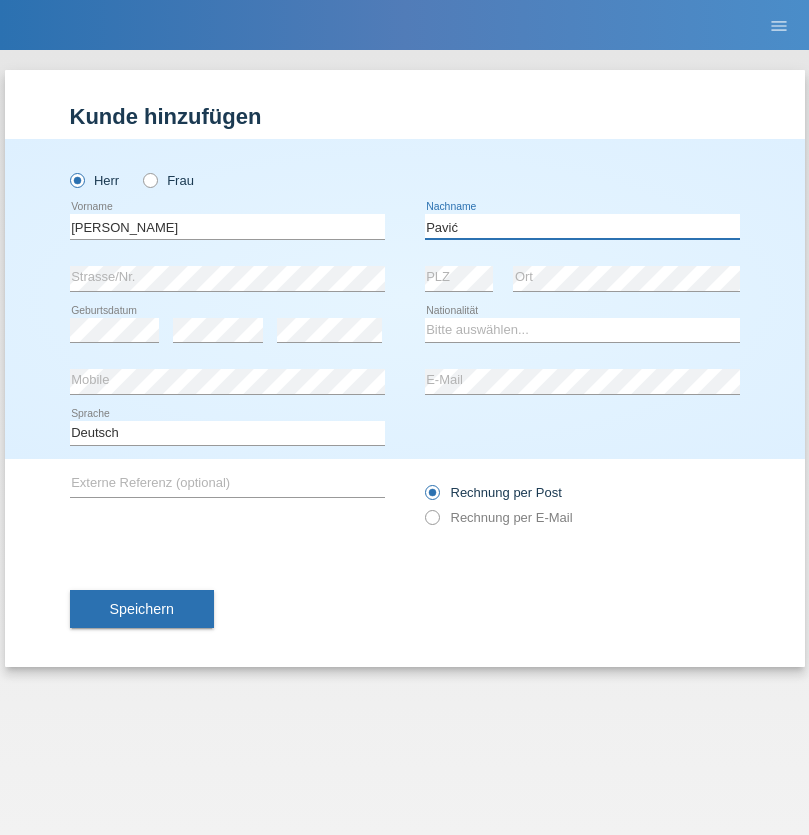 type on "Pavić" 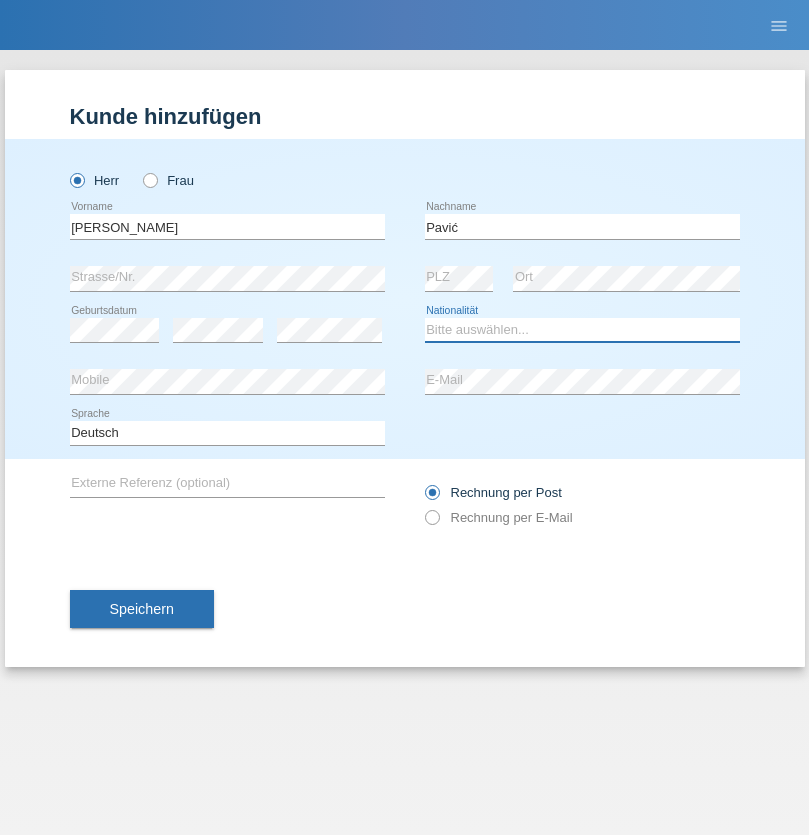 select on "HR" 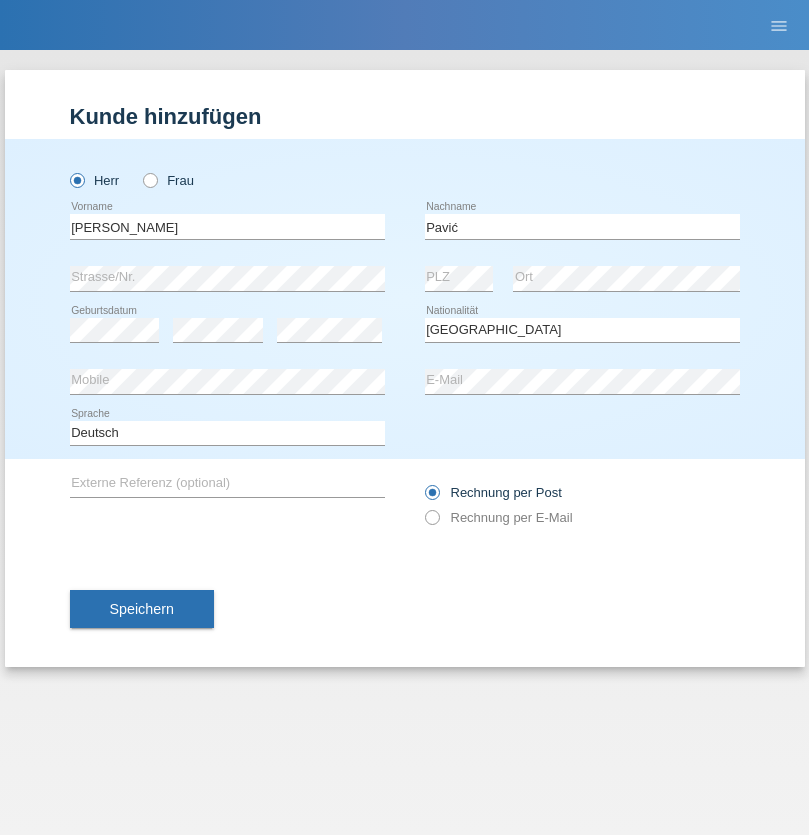 select on "C" 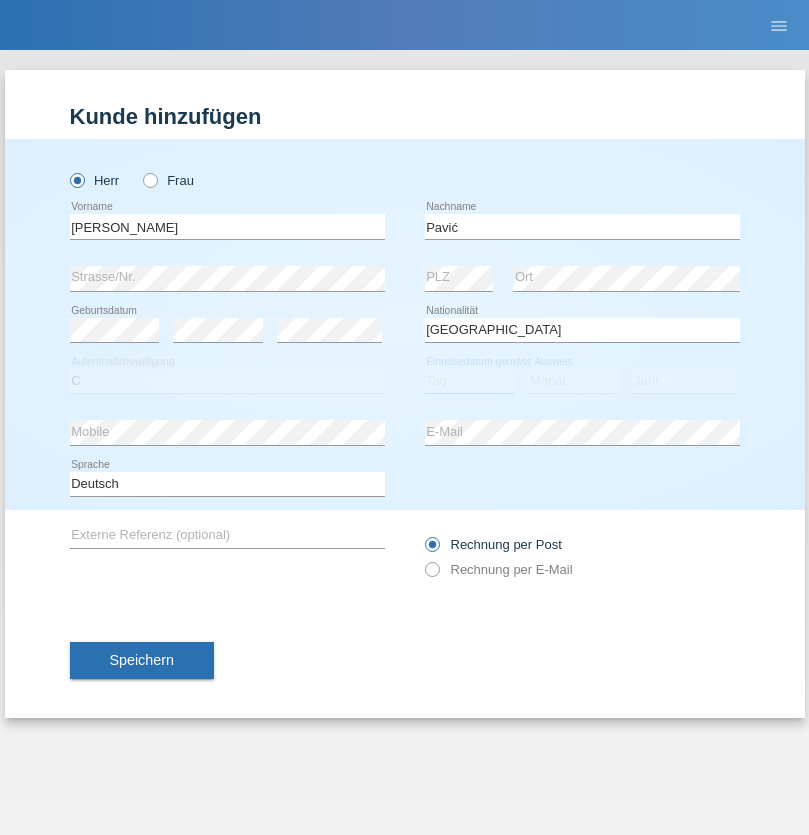 select on "21" 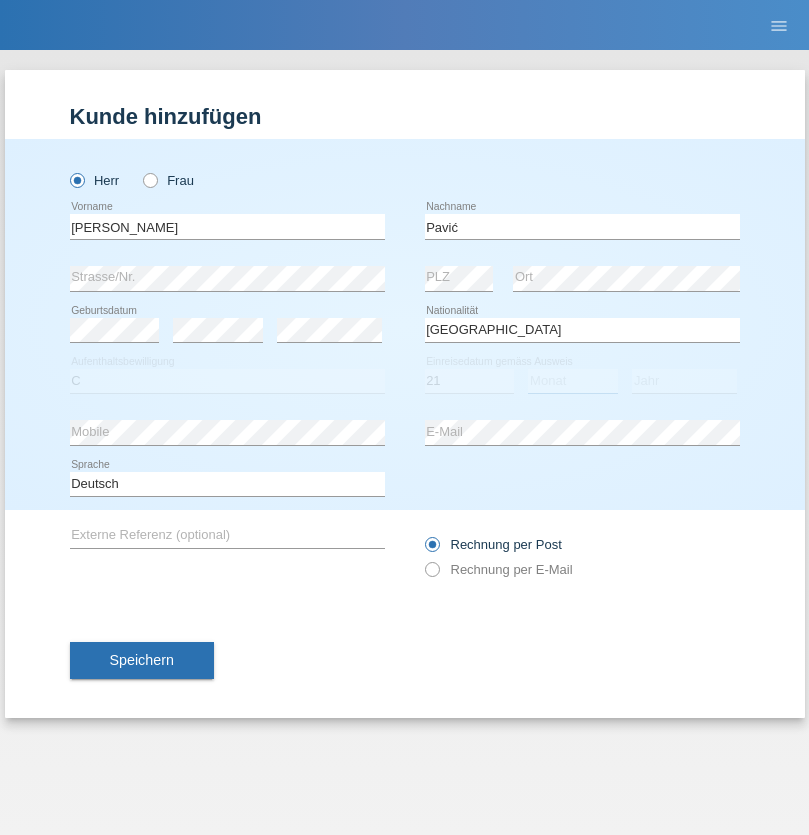 select on "04" 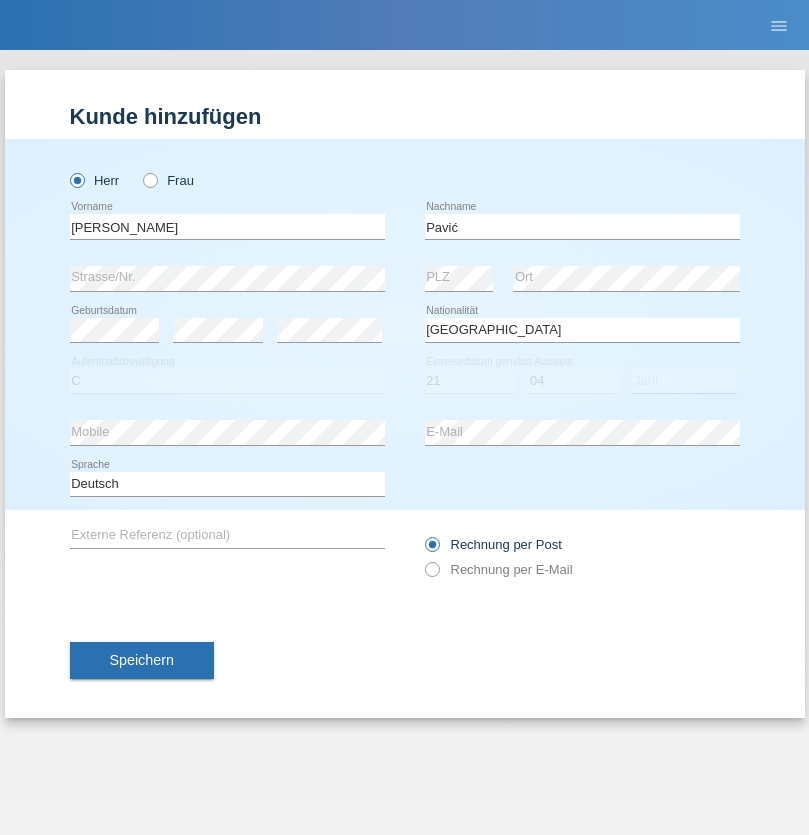 select on "2006" 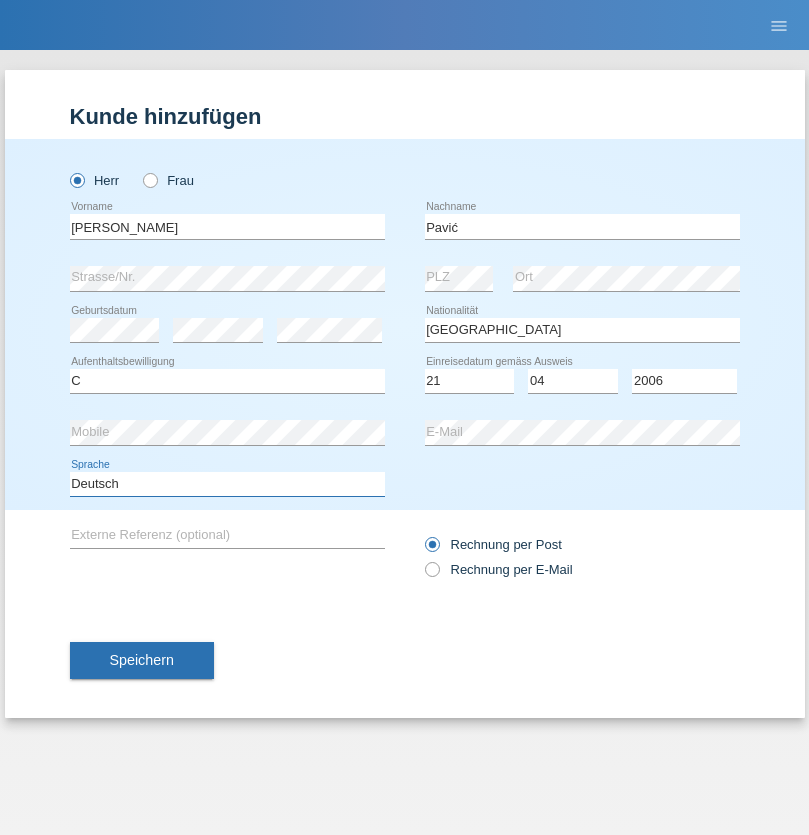 select on "en" 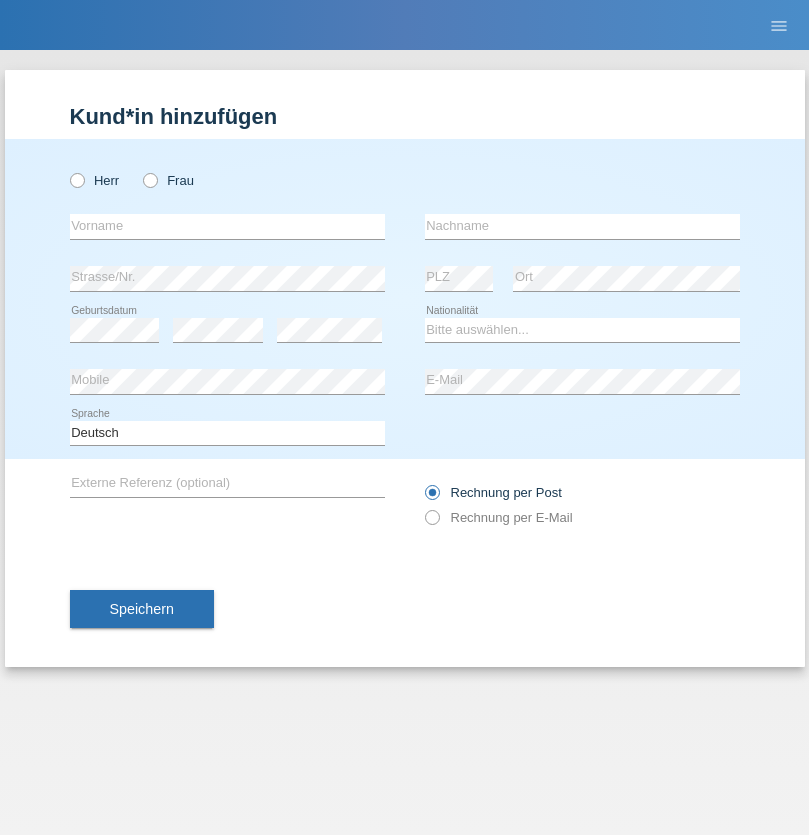scroll, scrollTop: 0, scrollLeft: 0, axis: both 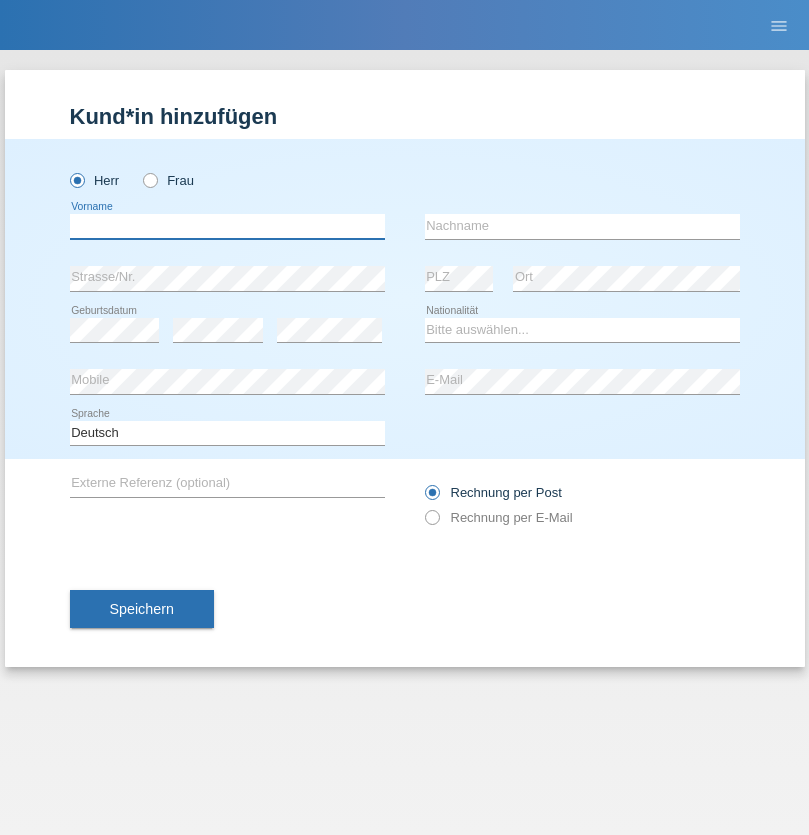 click at bounding box center [227, 226] 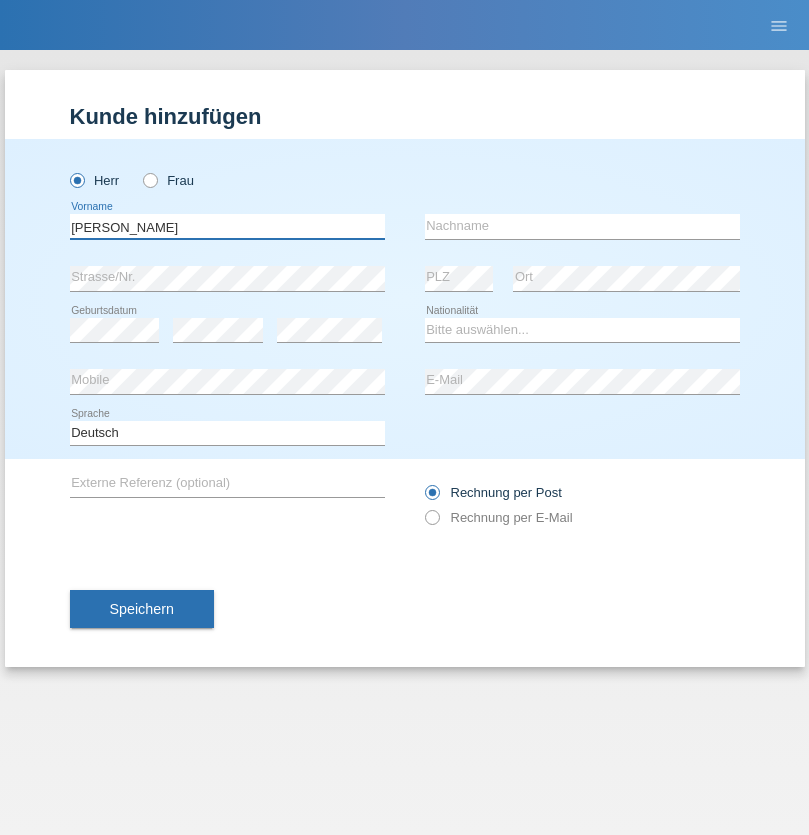 type on "Artur" 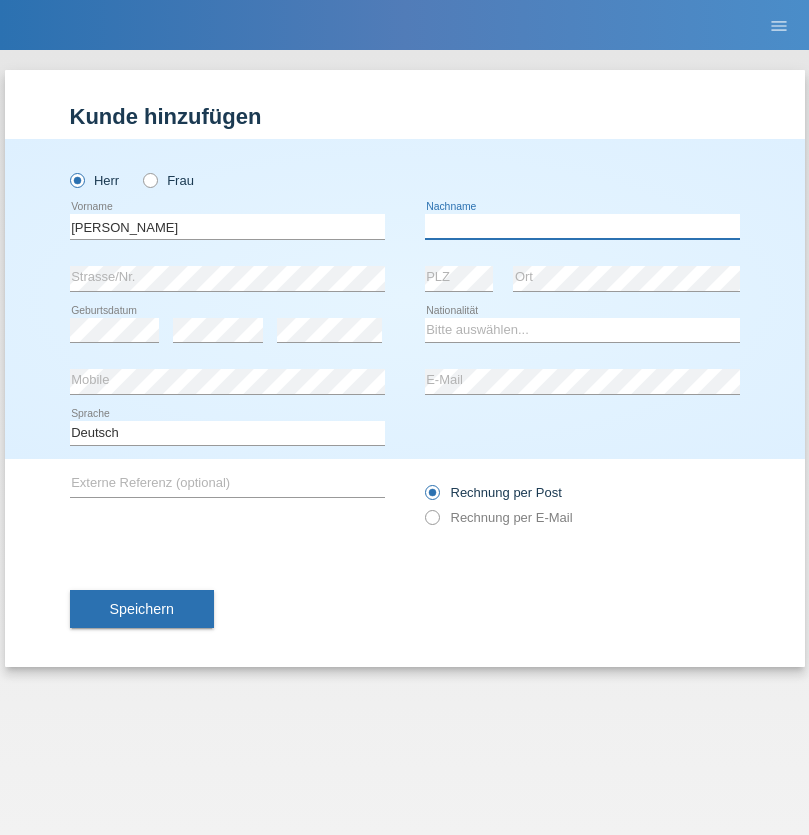 click at bounding box center (582, 226) 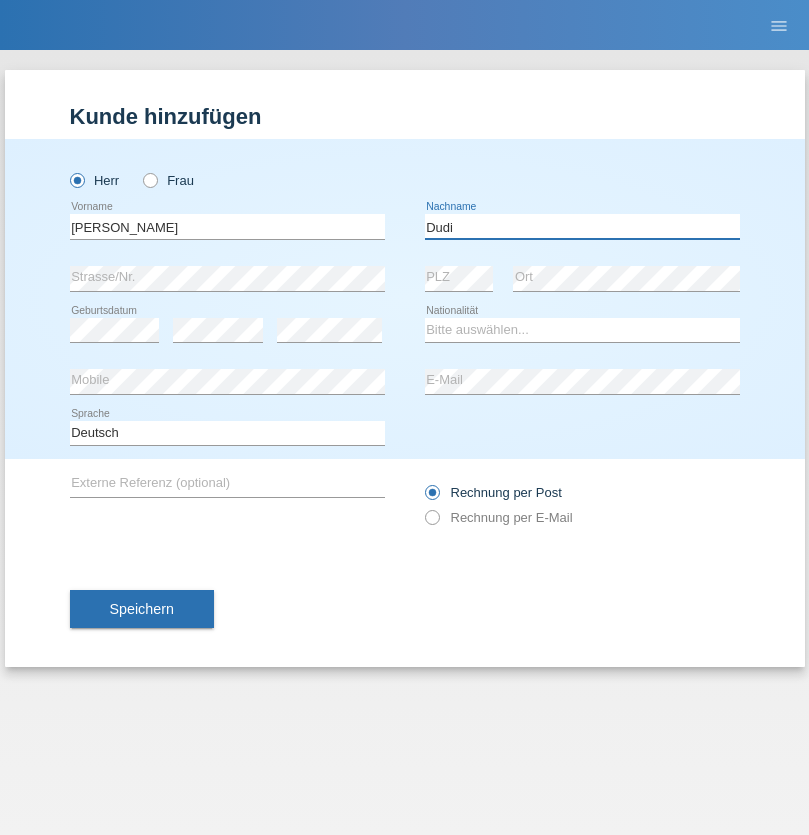 type on "Dudi" 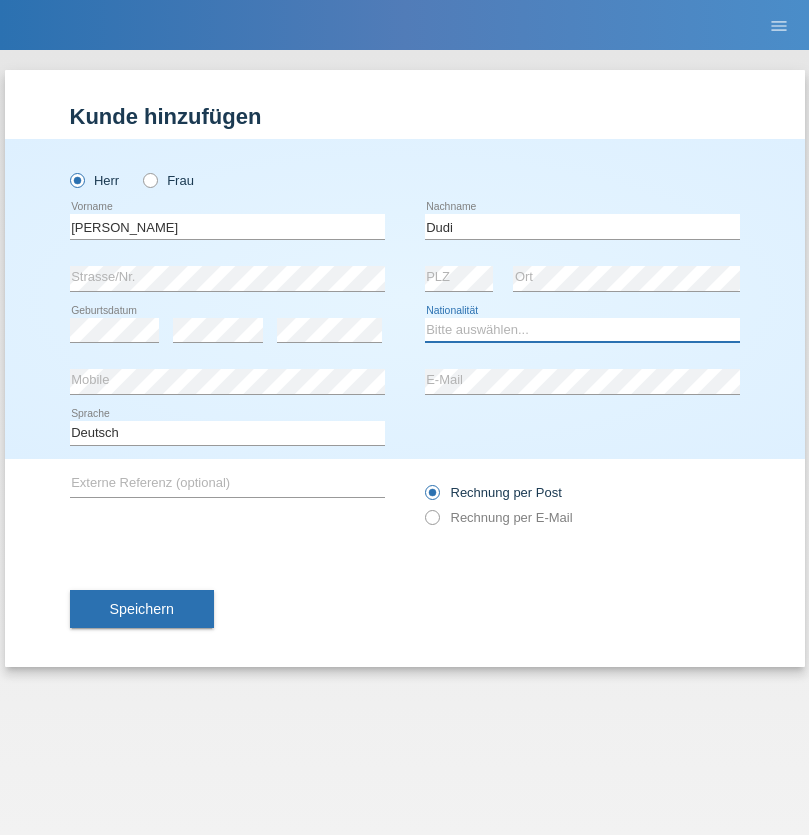 select on "SK" 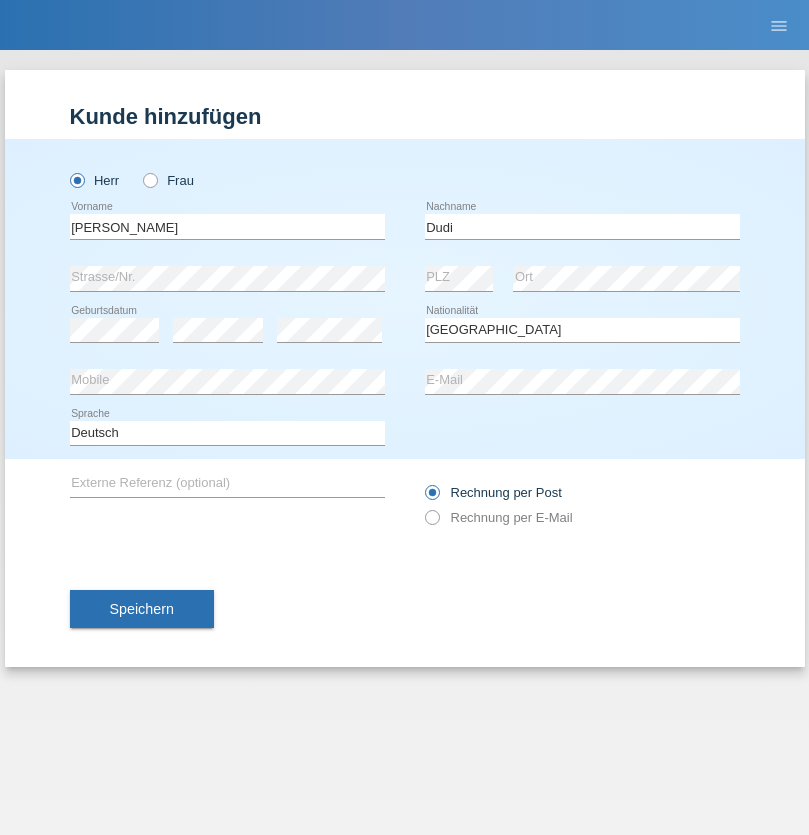 select on "C" 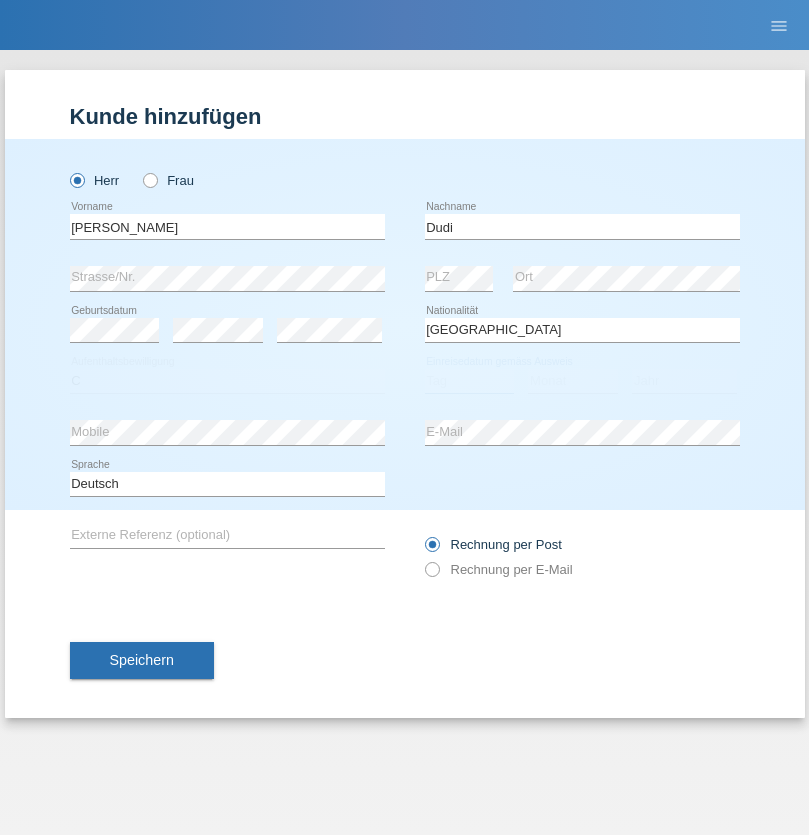 select on "25" 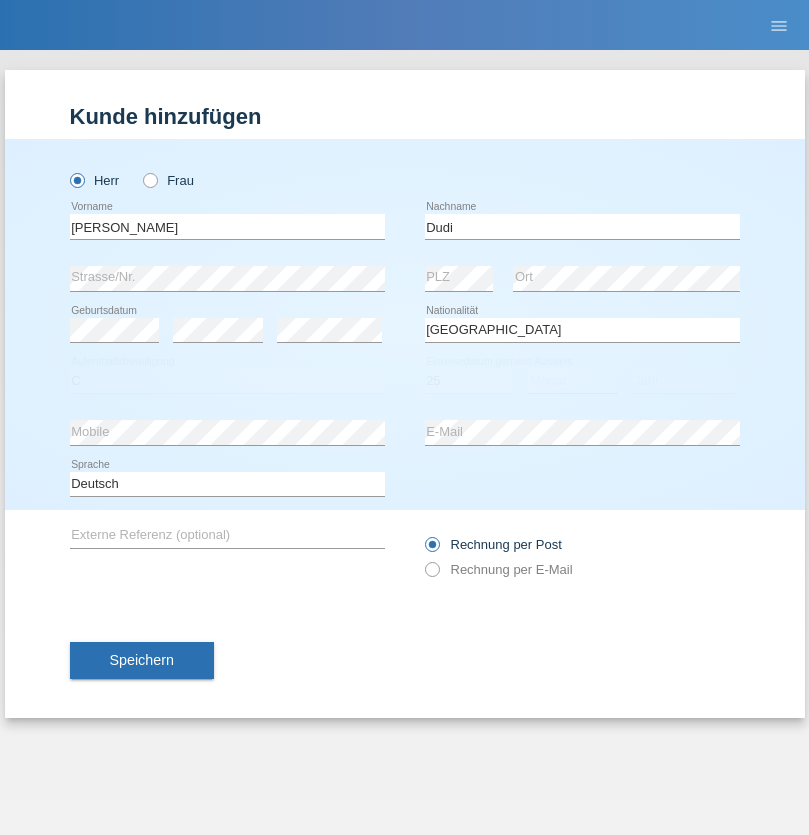 select on "05" 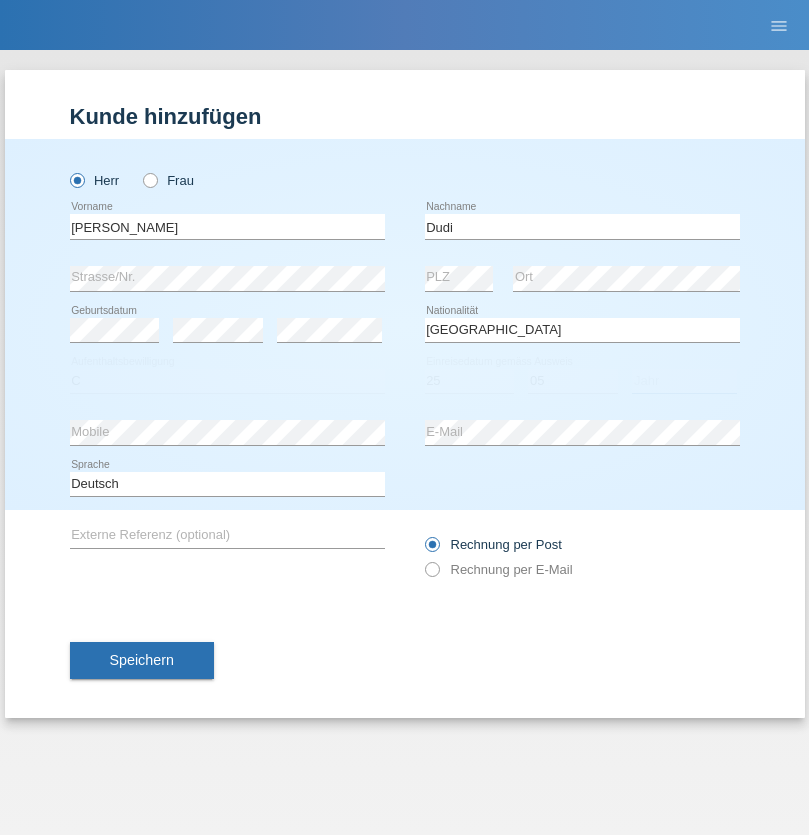 select on "2021" 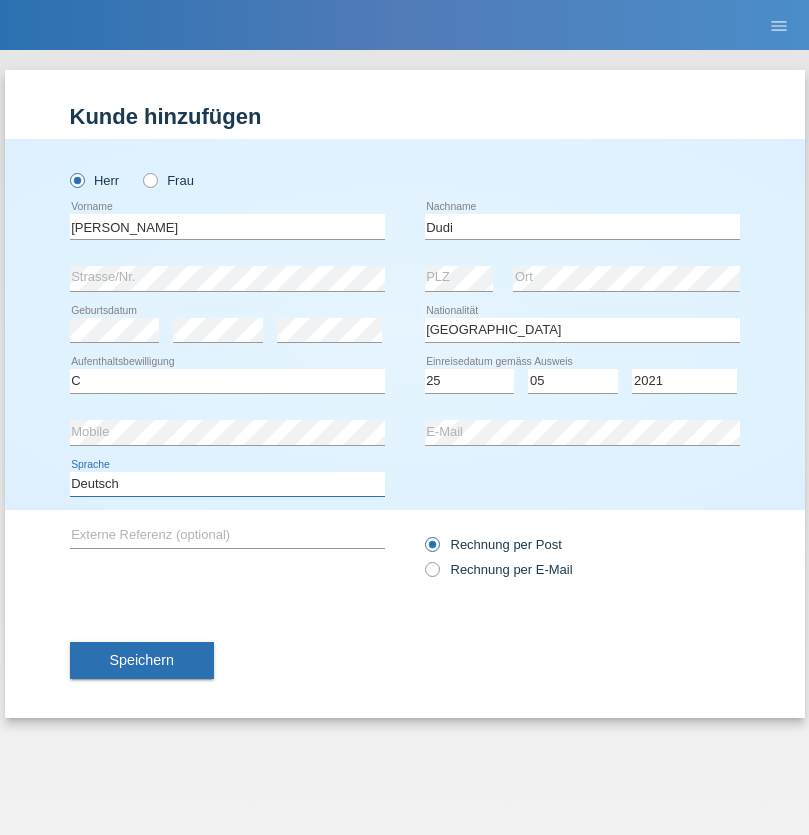 select on "en" 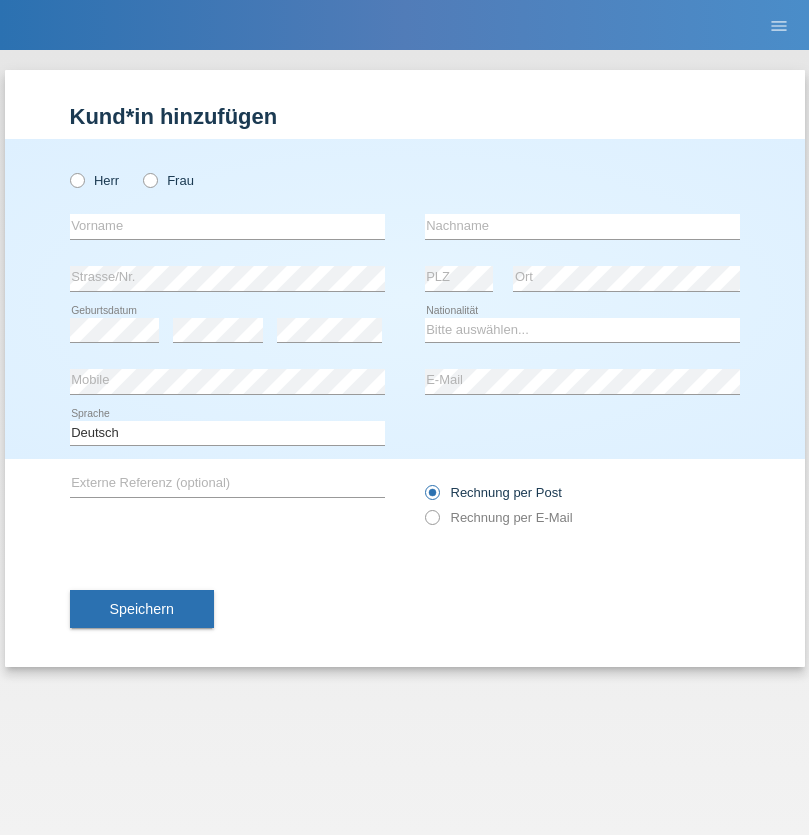scroll, scrollTop: 0, scrollLeft: 0, axis: both 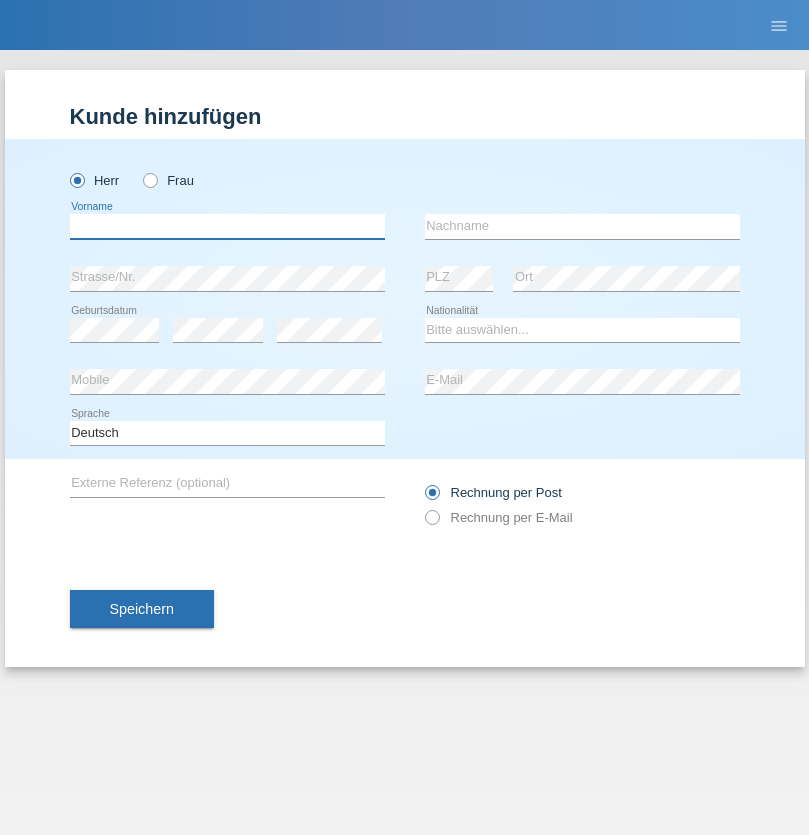 click at bounding box center (227, 226) 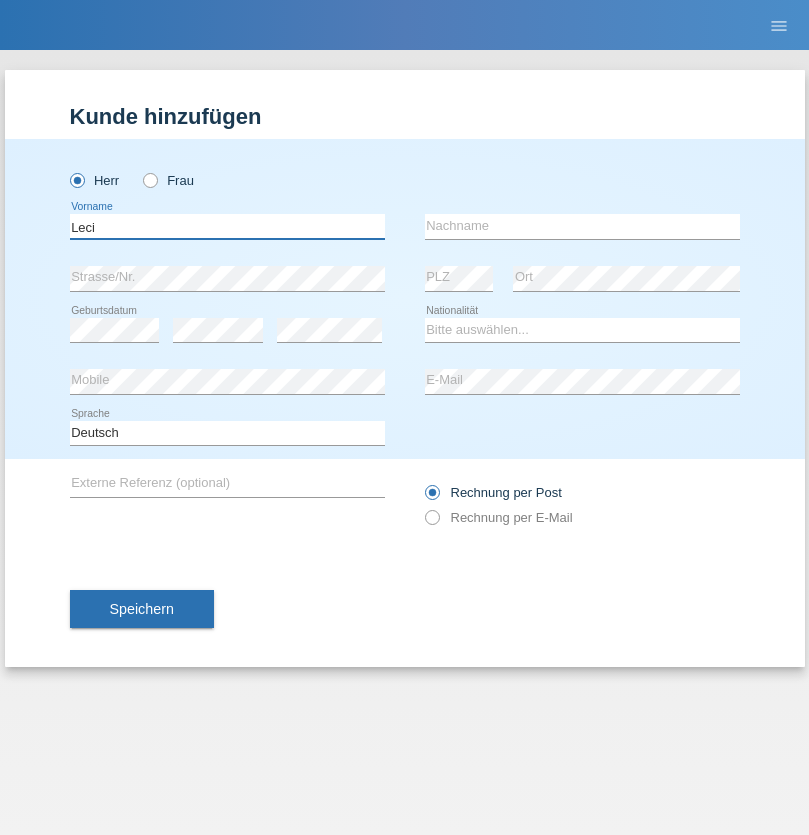 type on "Leci" 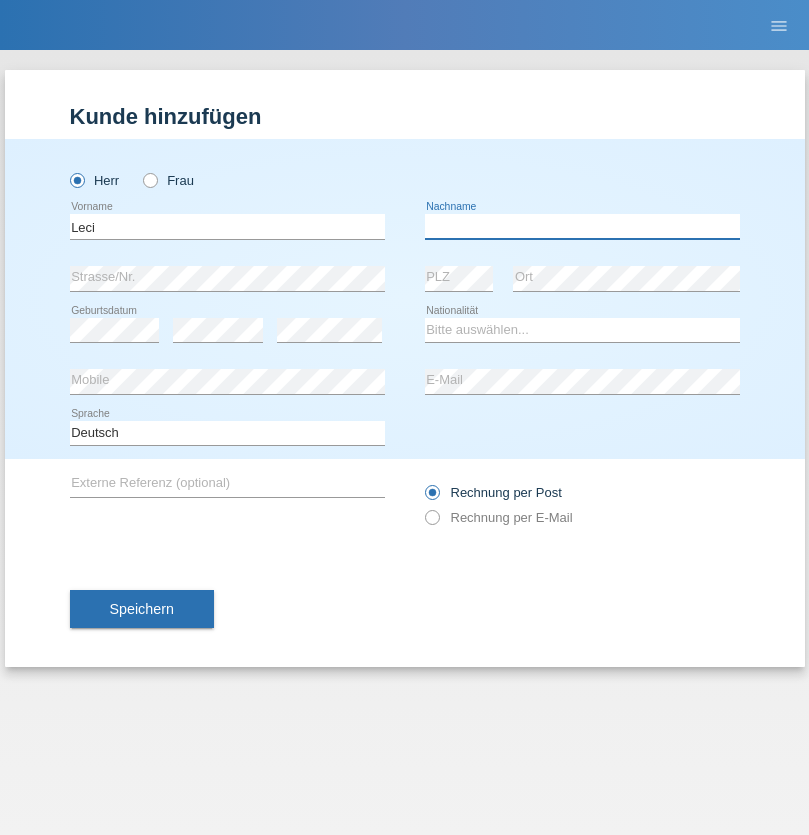 click at bounding box center [582, 226] 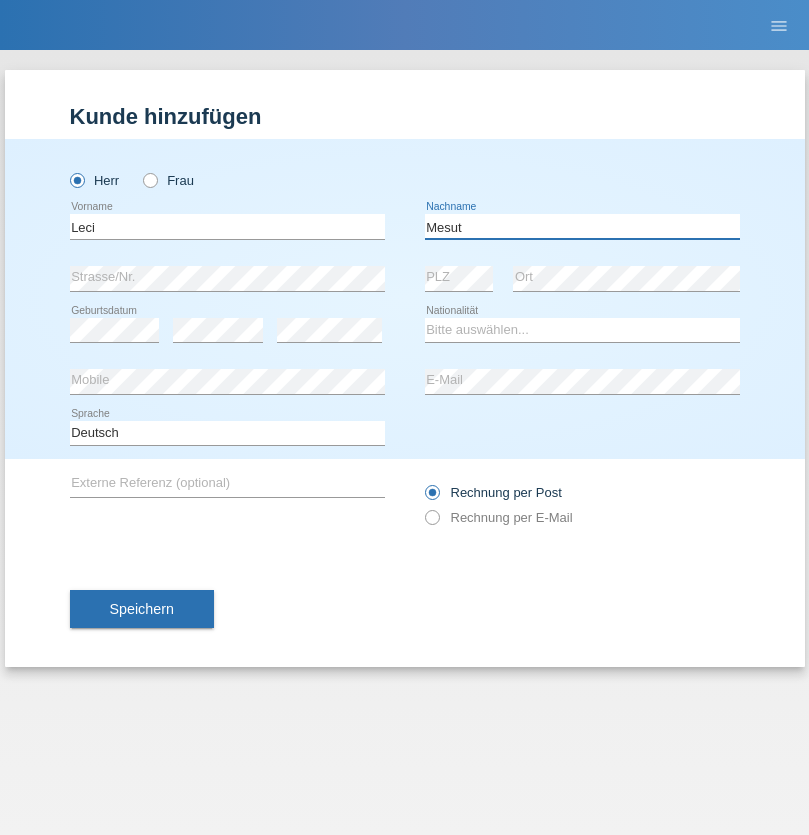 type on "Mesut" 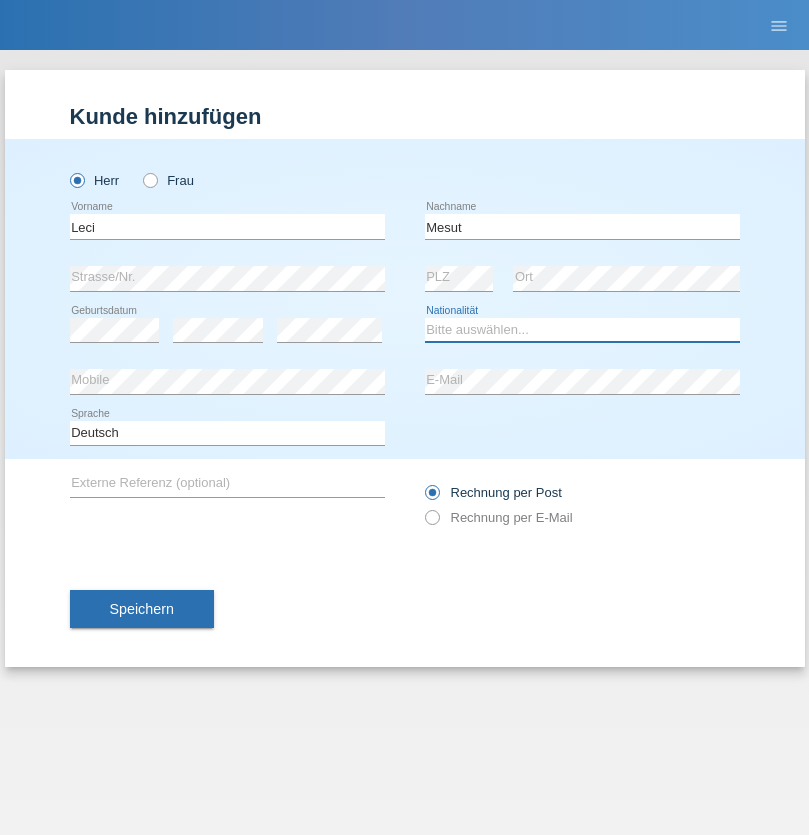 select on "XK" 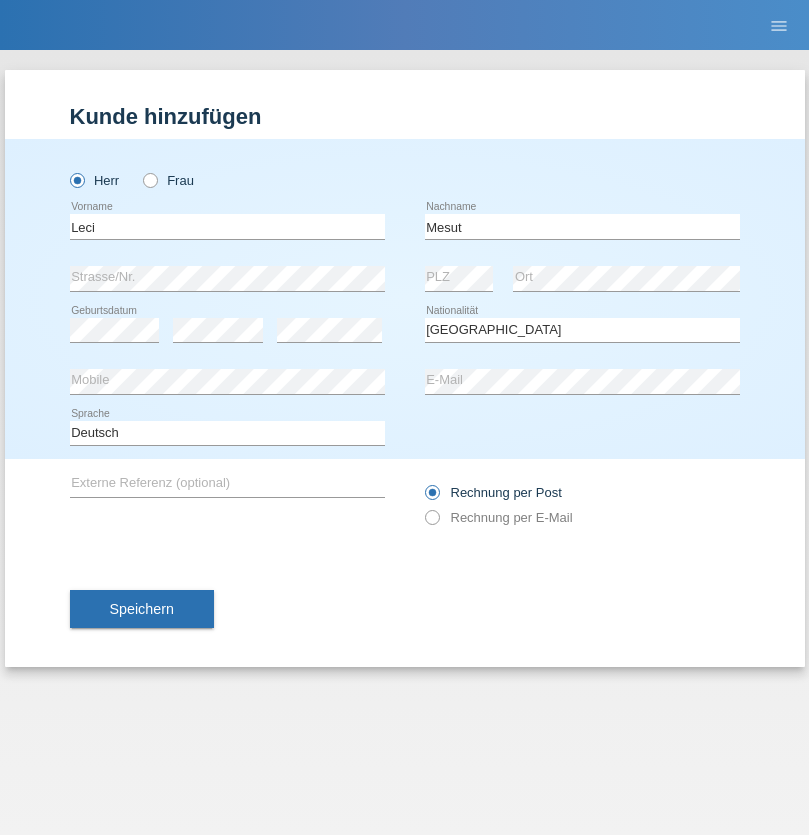 select on "C" 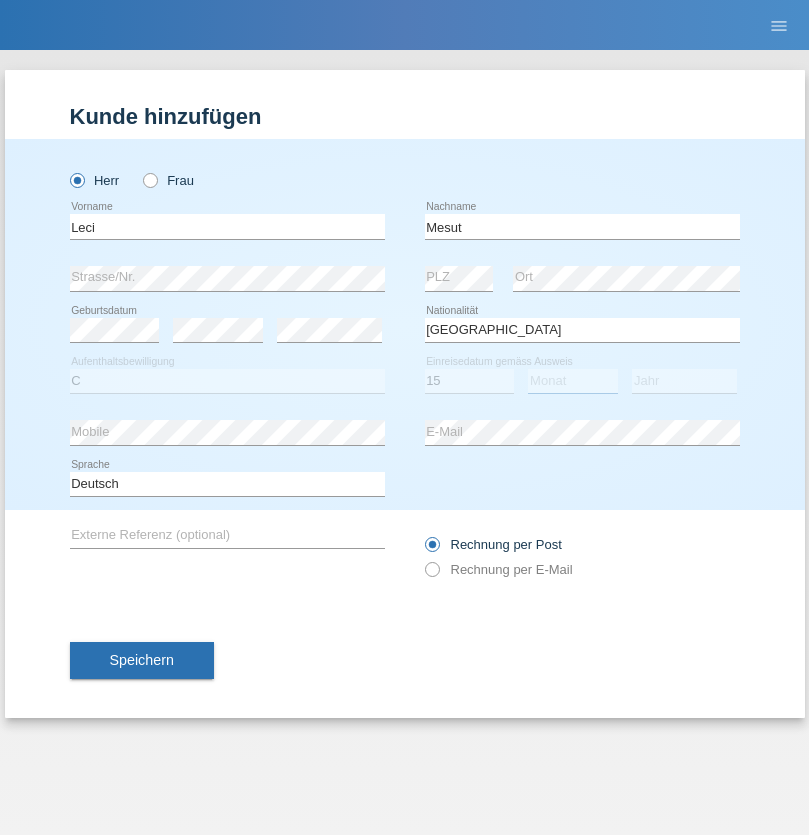 select on "07" 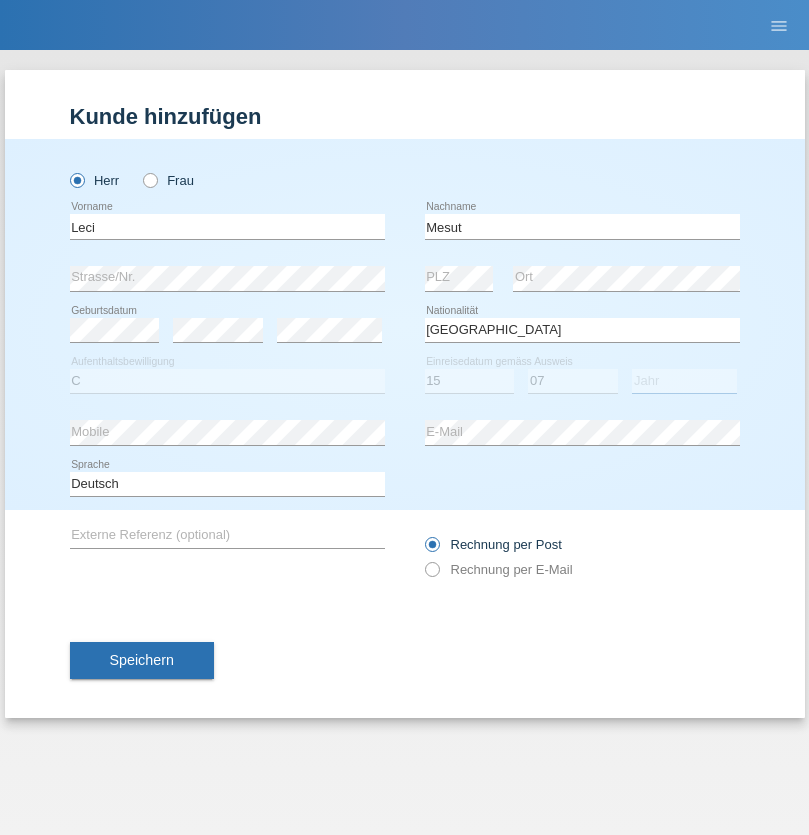 select on "2021" 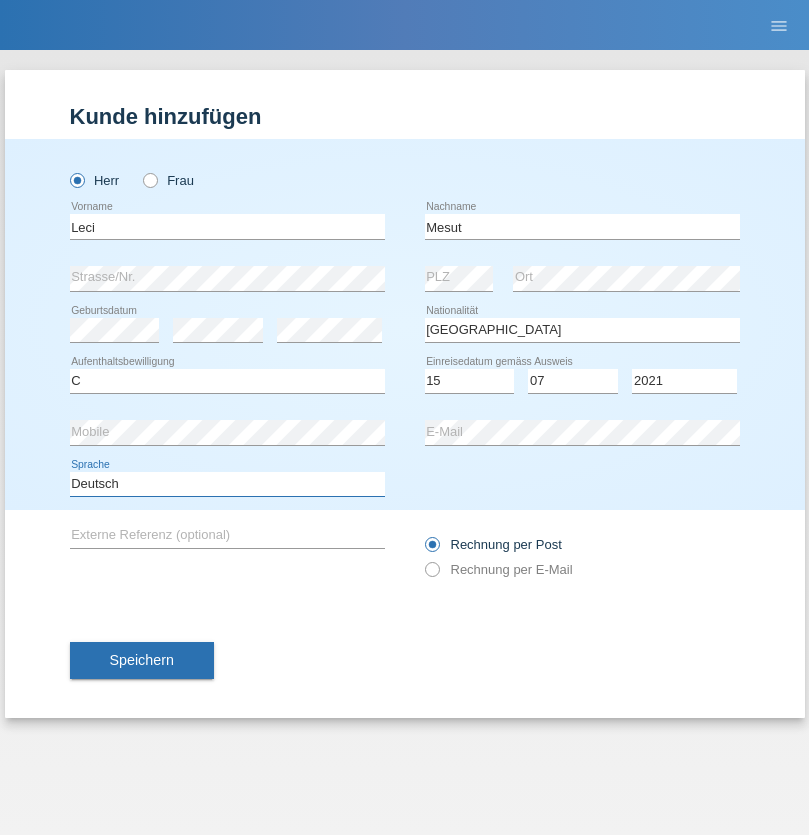 select on "en" 